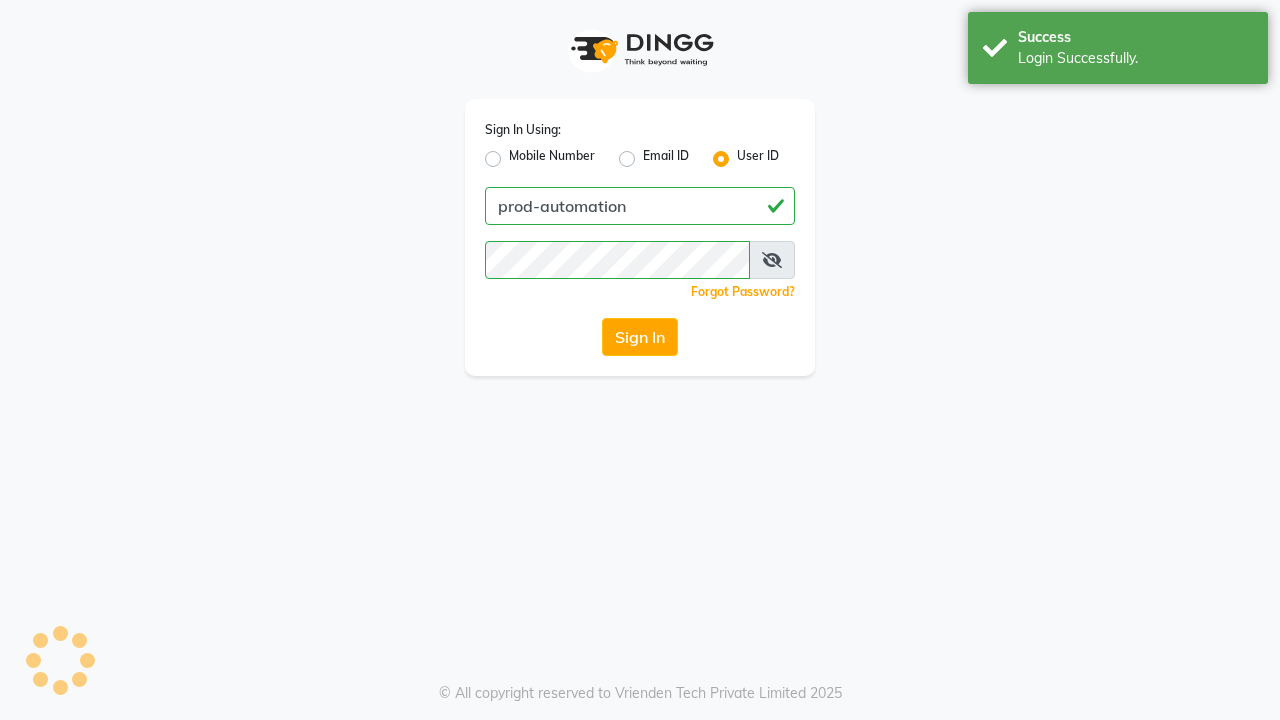 scroll, scrollTop: 0, scrollLeft: 0, axis: both 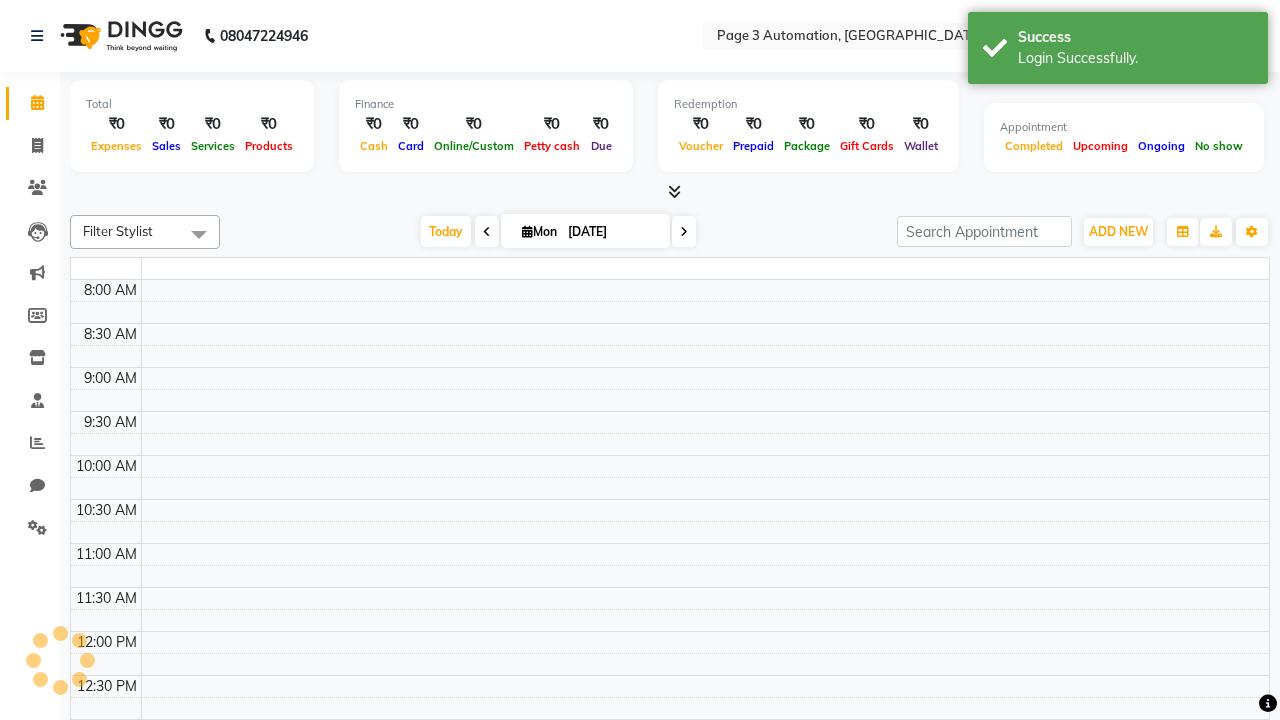 select on "en" 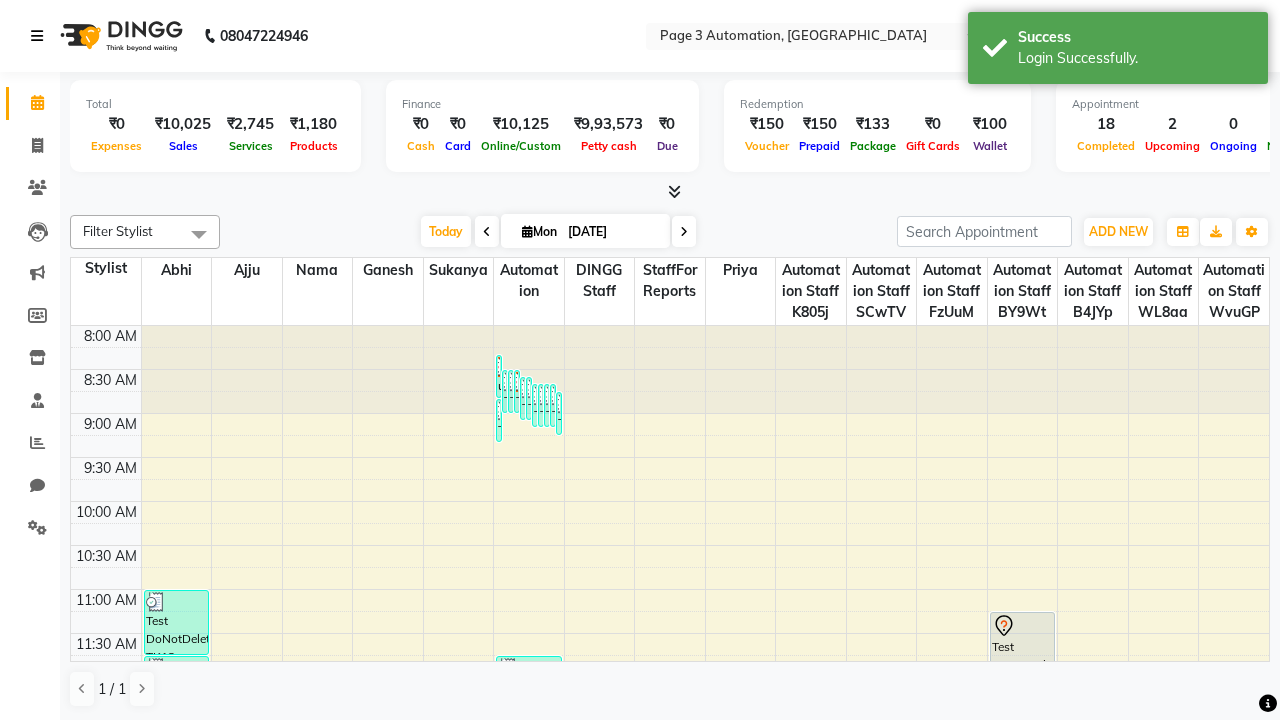 click at bounding box center [37, 36] 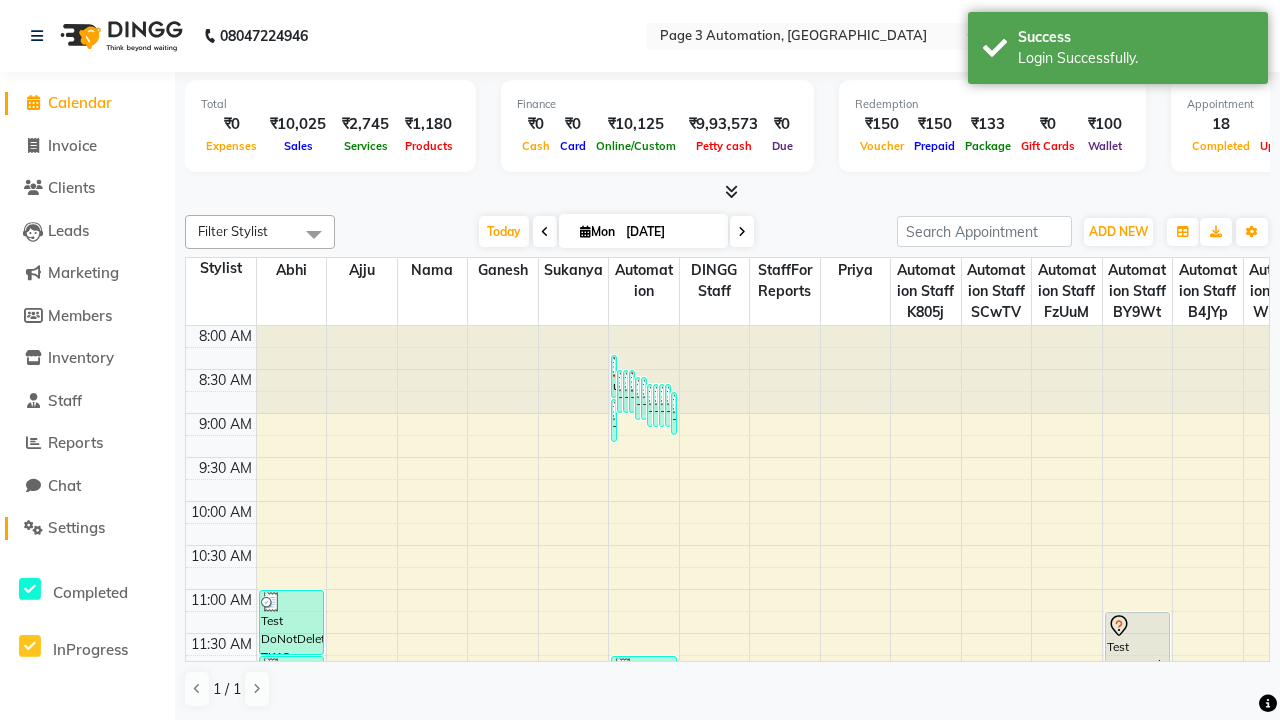 click on "Settings" 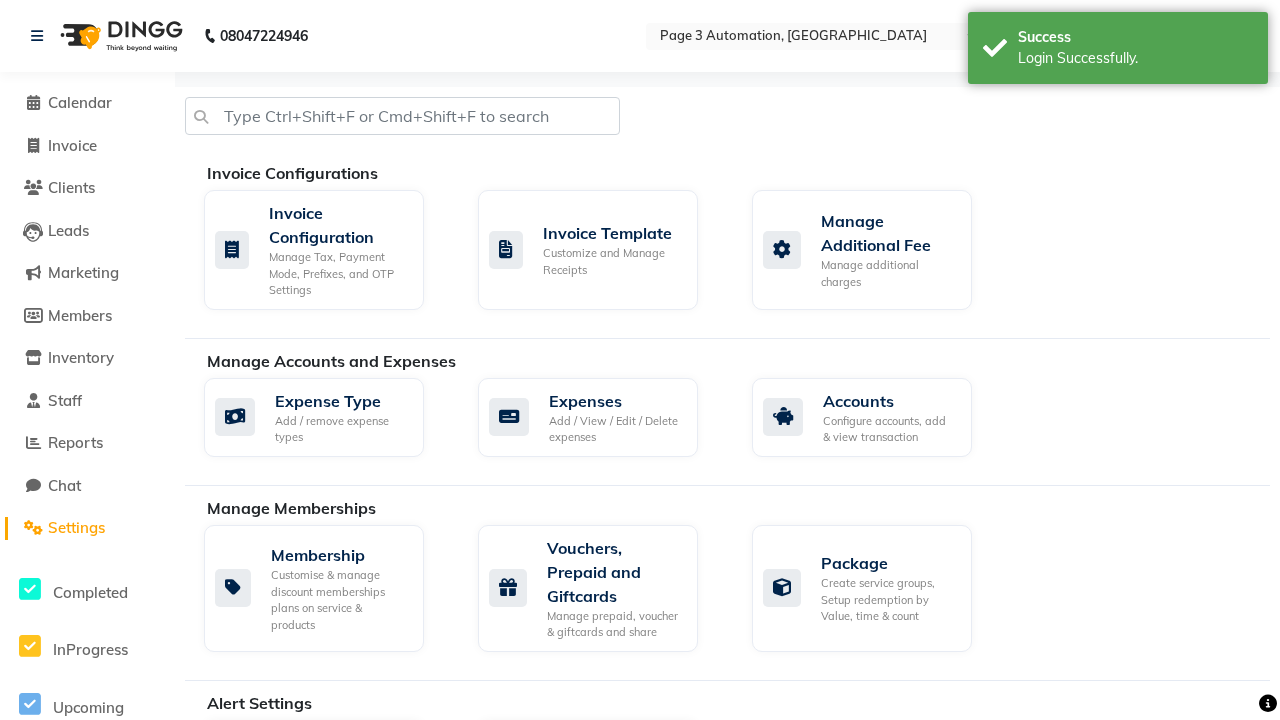 click on "Business Hours" 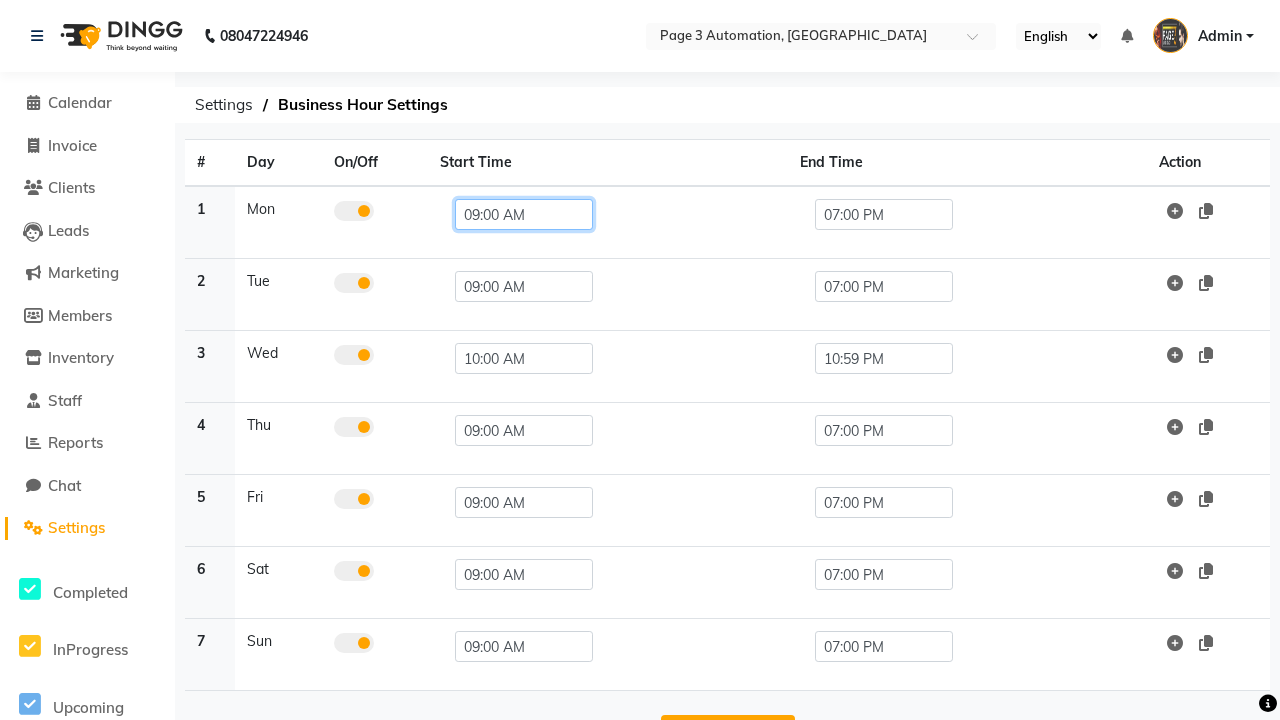 click on "09:00 AM" 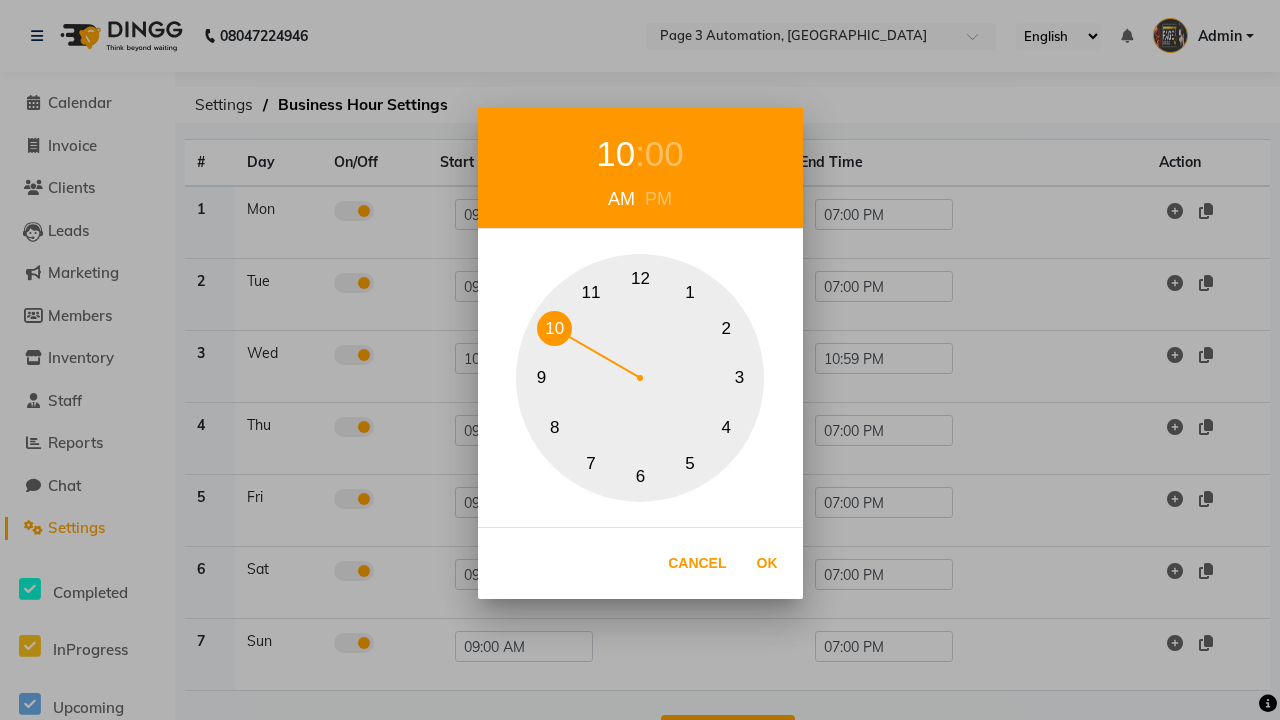 click on "00" at bounding box center (664, 154) 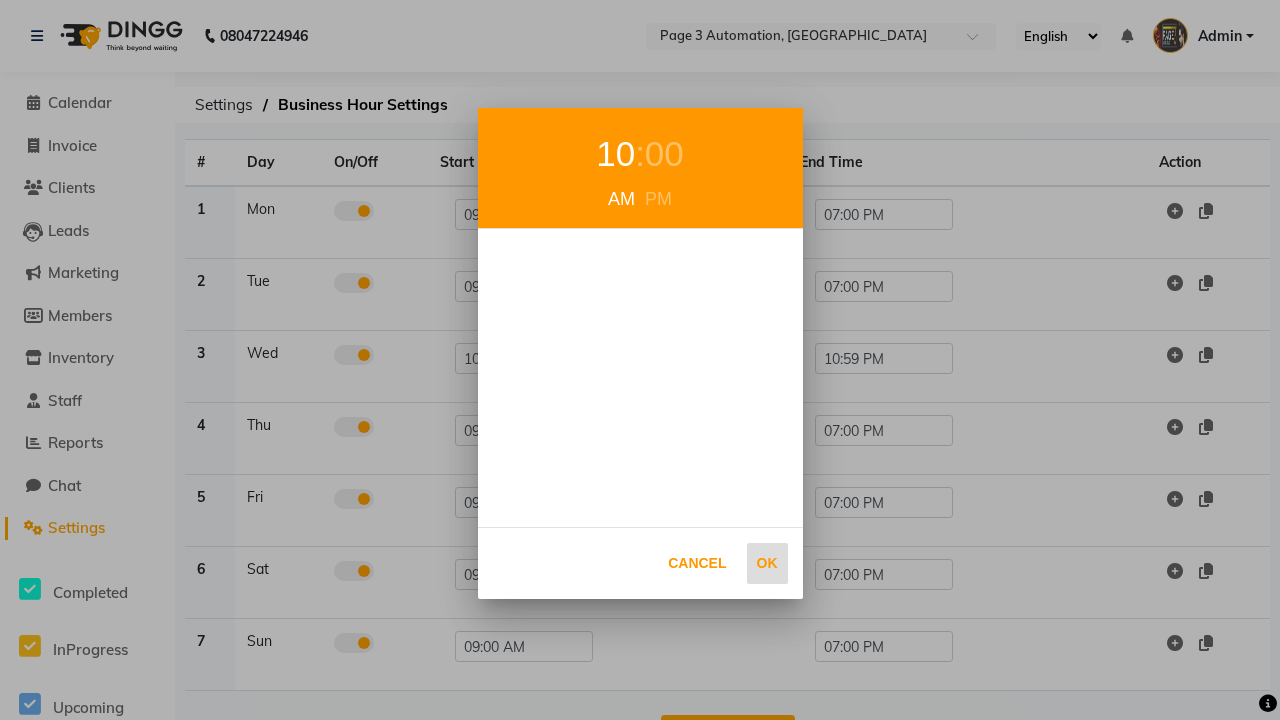 click on "Ok" at bounding box center (767, 563) 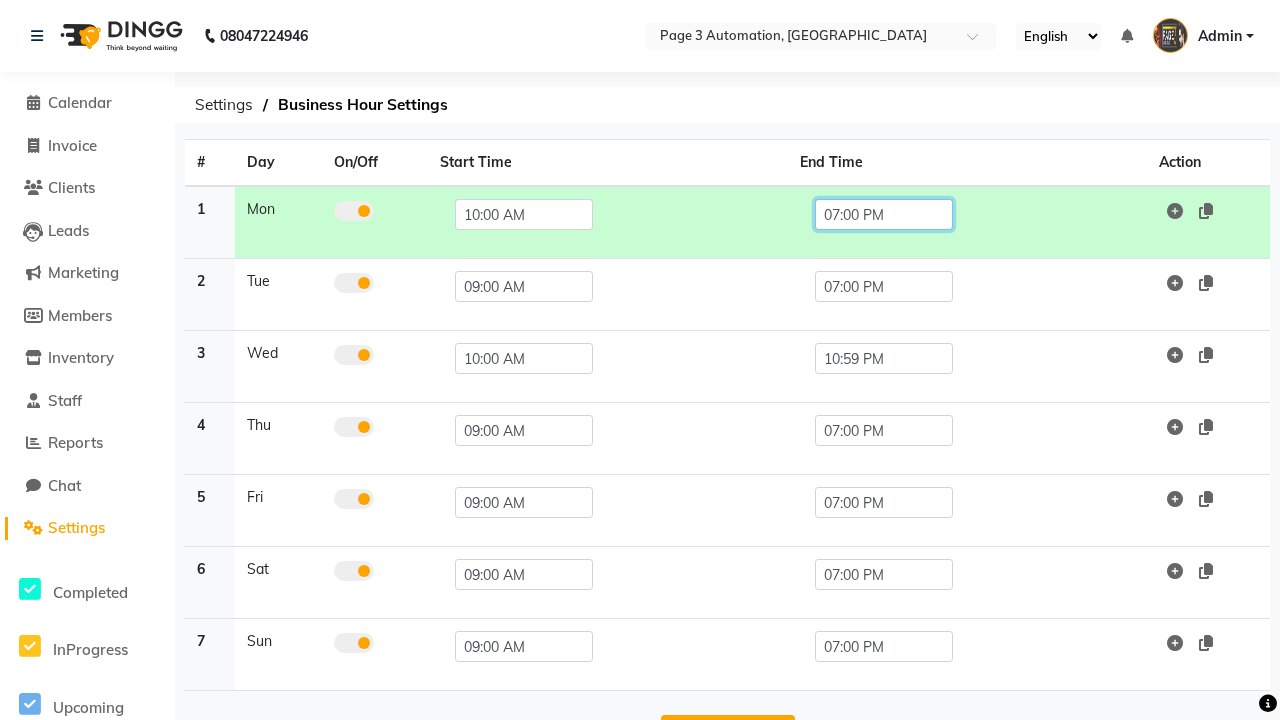 click on "07:00 PM" 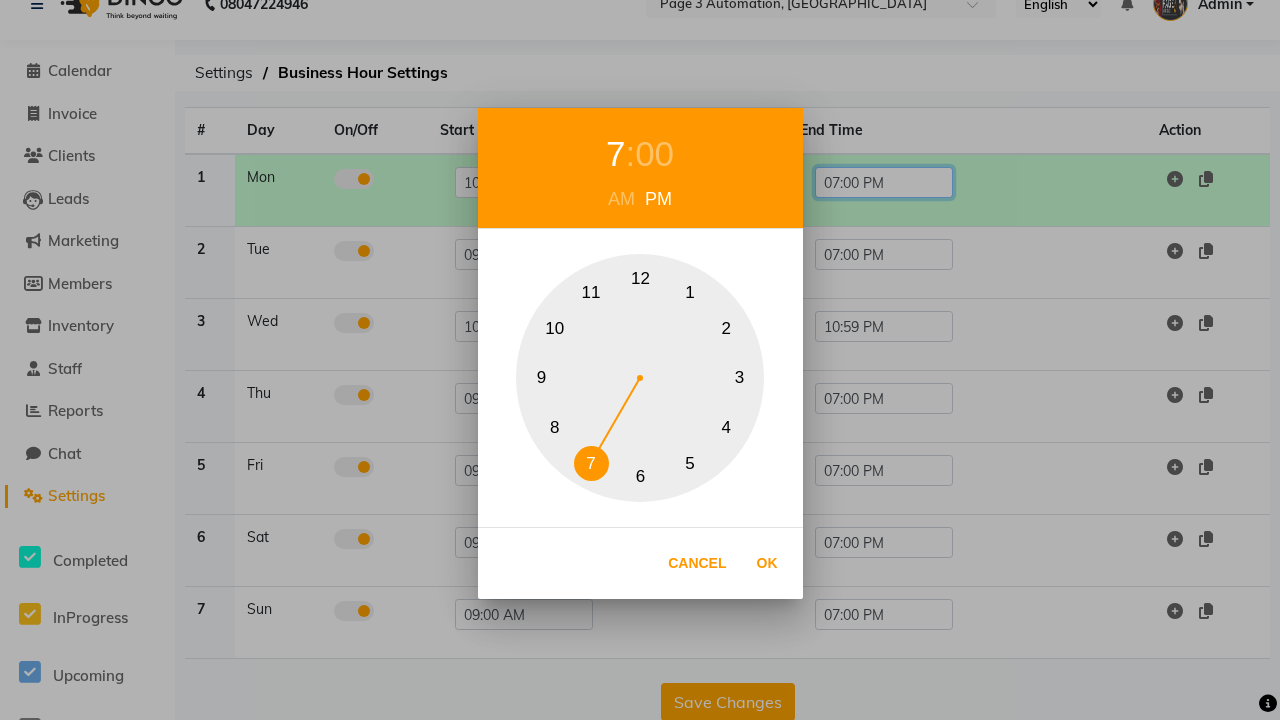 scroll, scrollTop: 63, scrollLeft: 0, axis: vertical 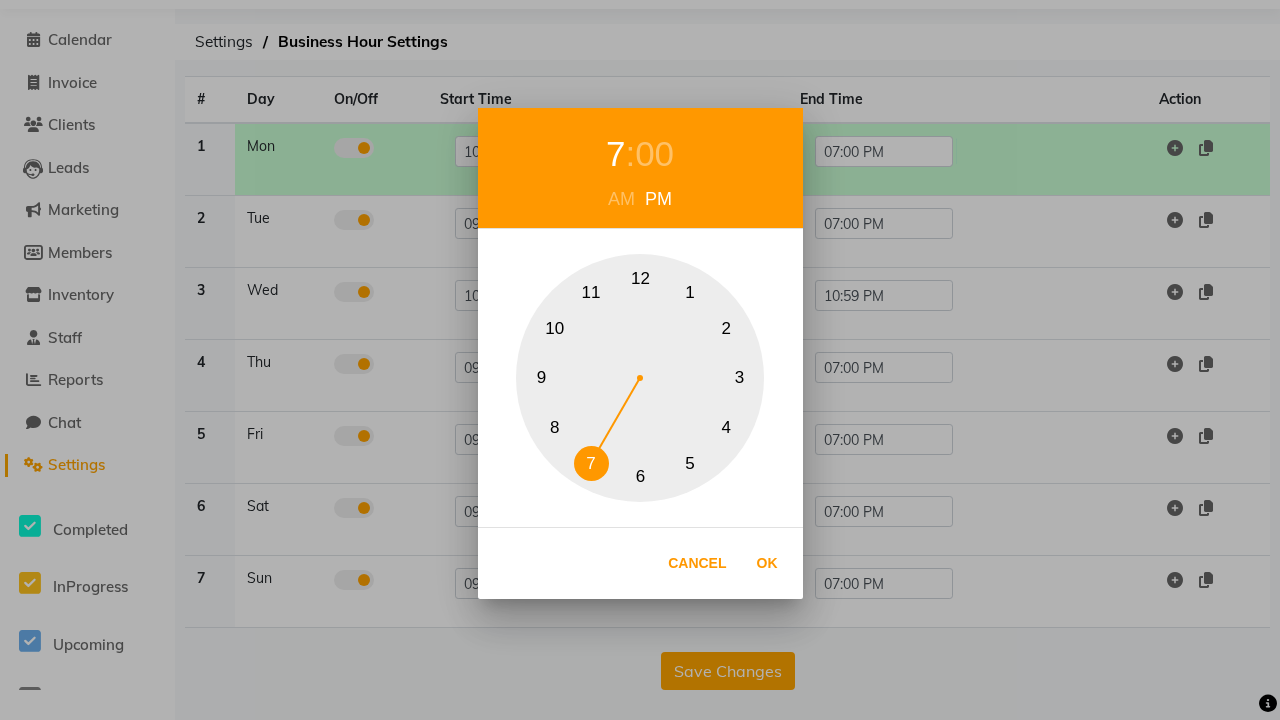 click on "10" at bounding box center (554, 328) 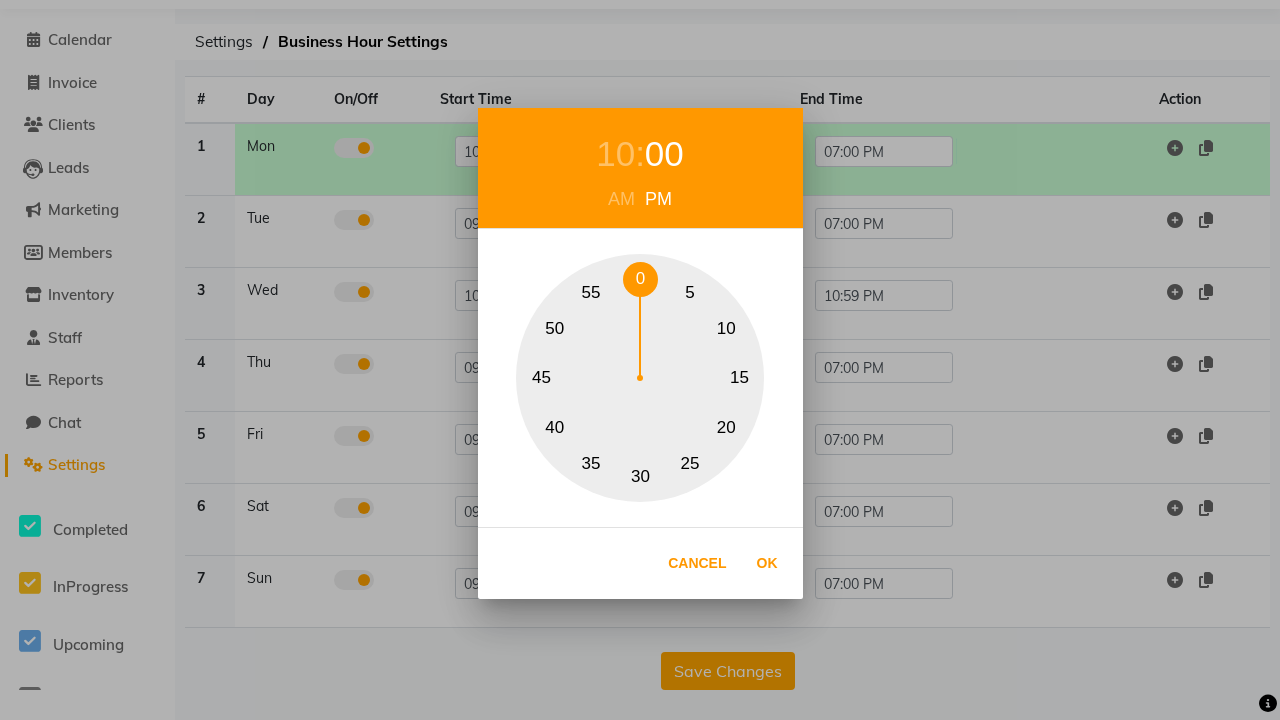 click on "0" at bounding box center (640, 279) 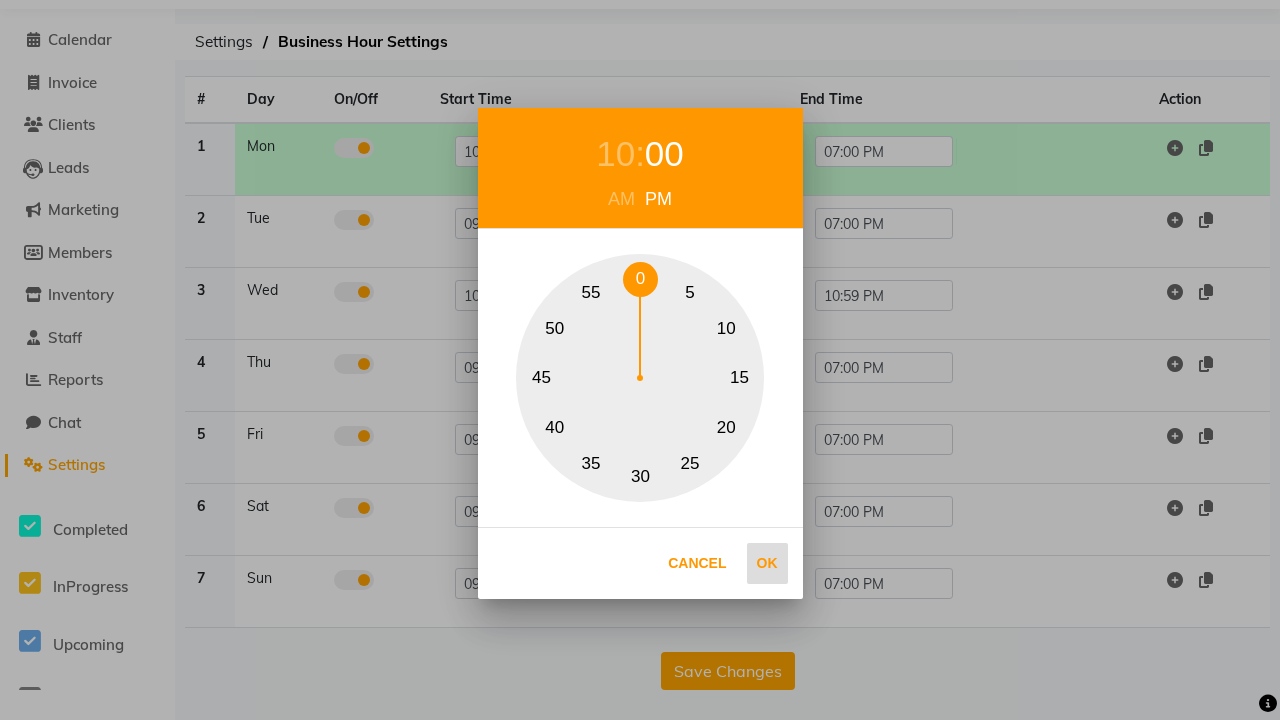 click on "Ok" at bounding box center (767, 563) 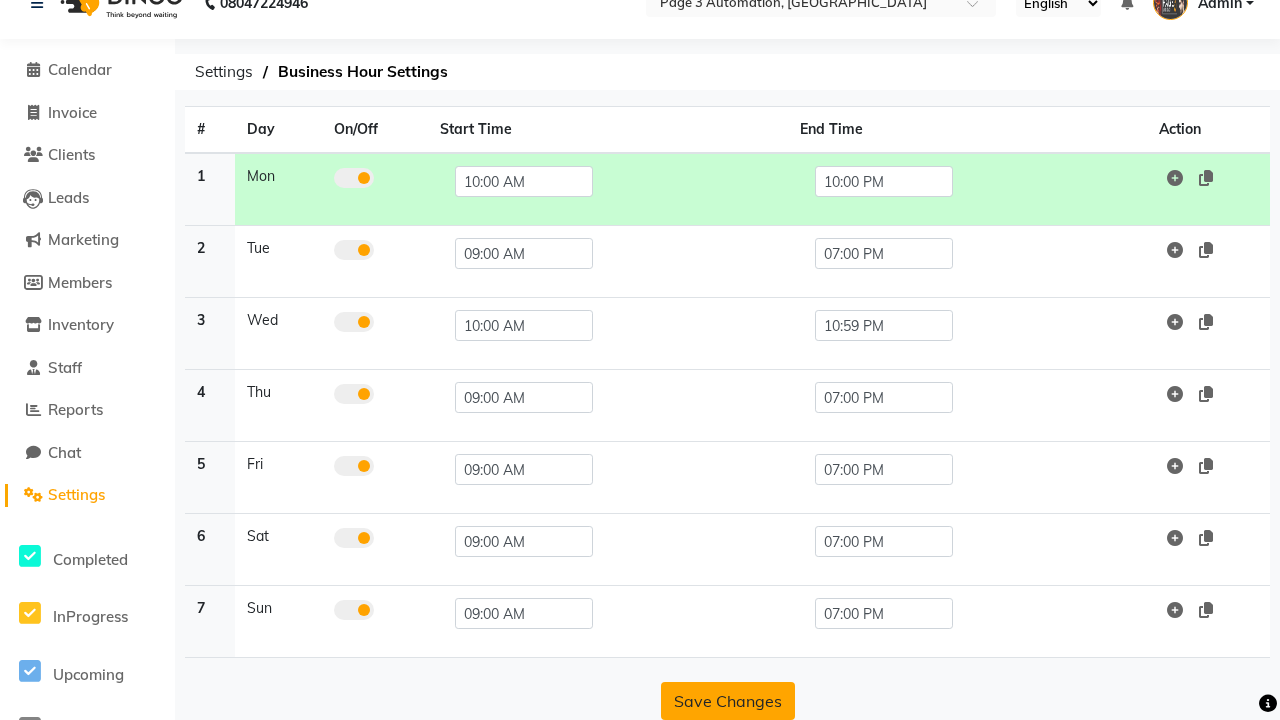 click on "Save Changes" 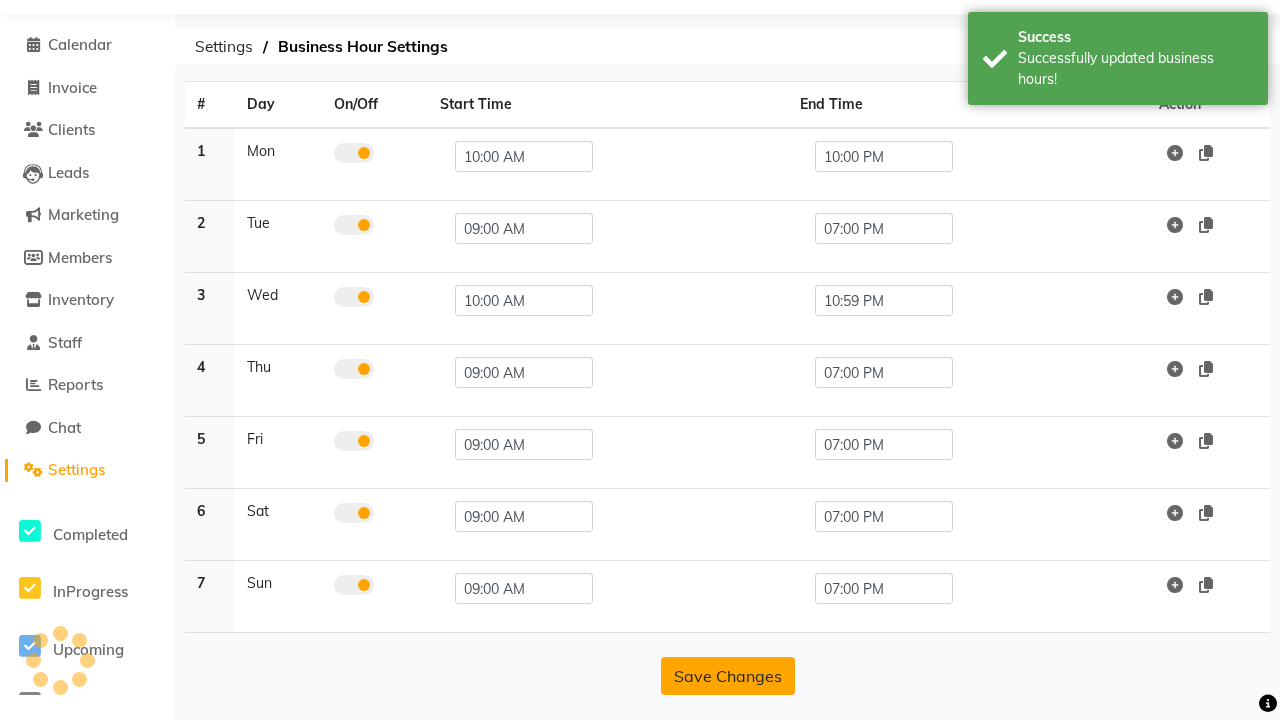 scroll, scrollTop: 63, scrollLeft: 0, axis: vertical 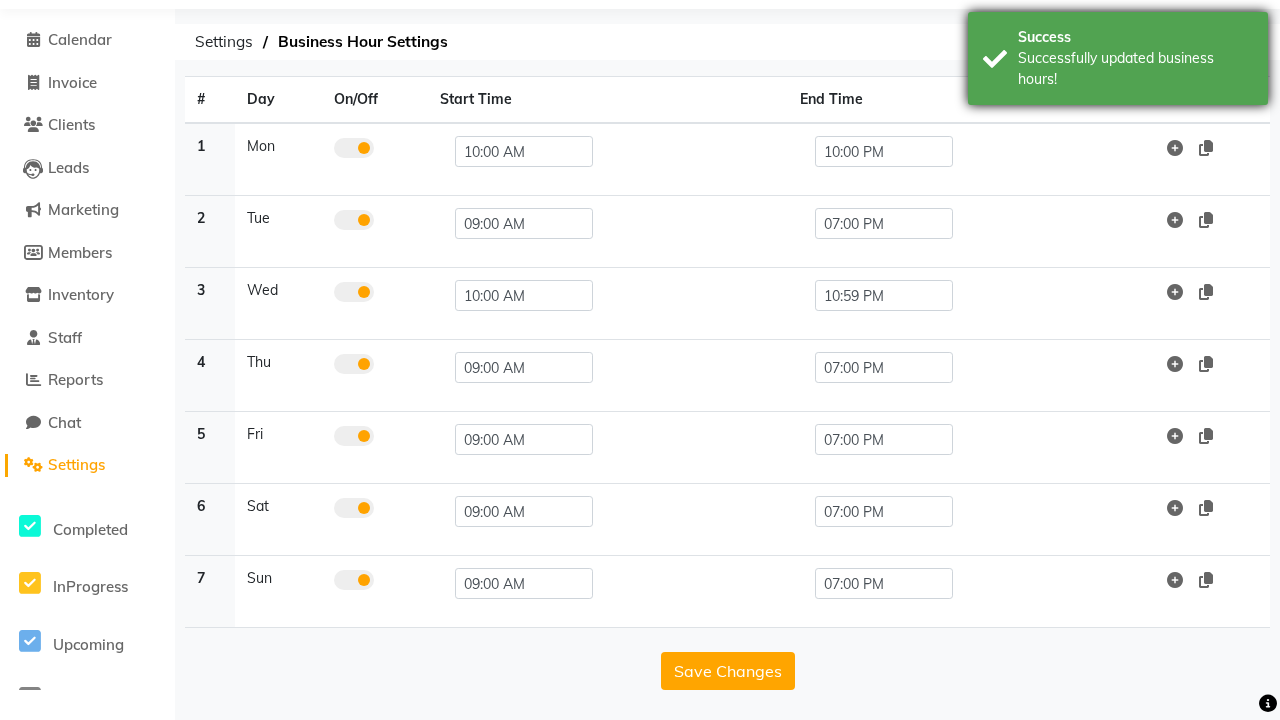 click on "Successfully updated business hours!" at bounding box center (1135, 69) 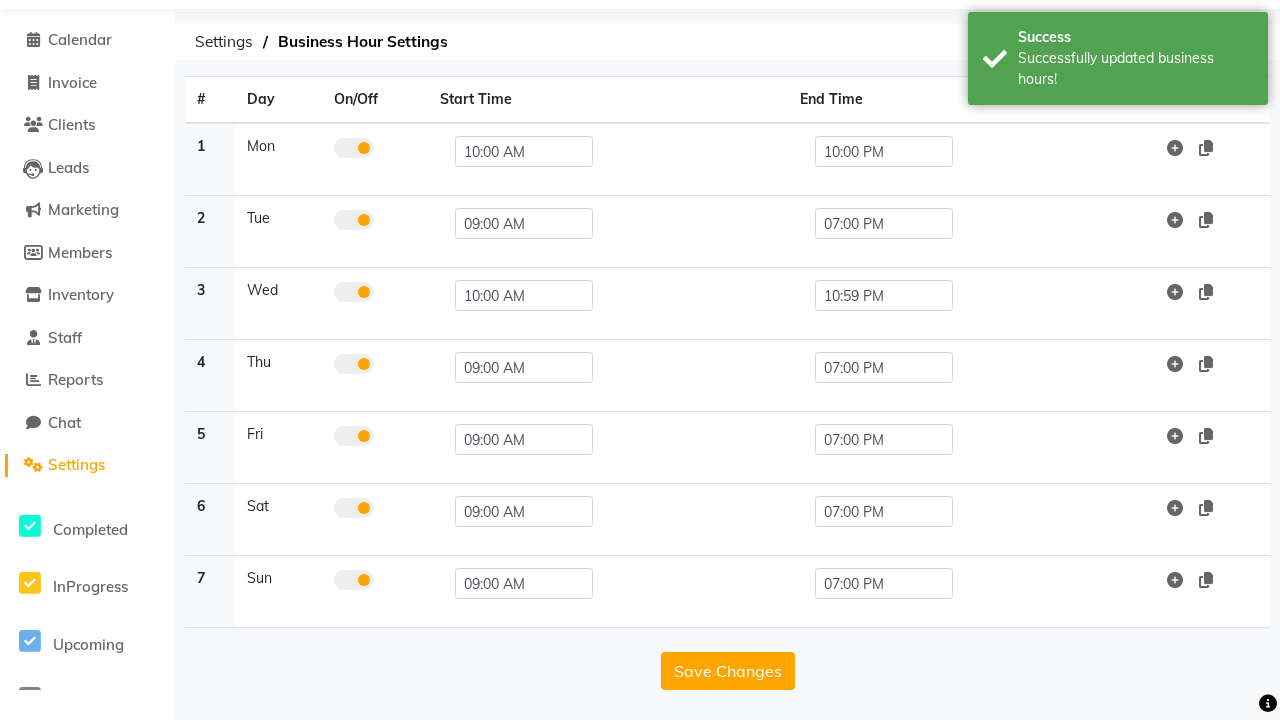 click at bounding box center (37, -27) 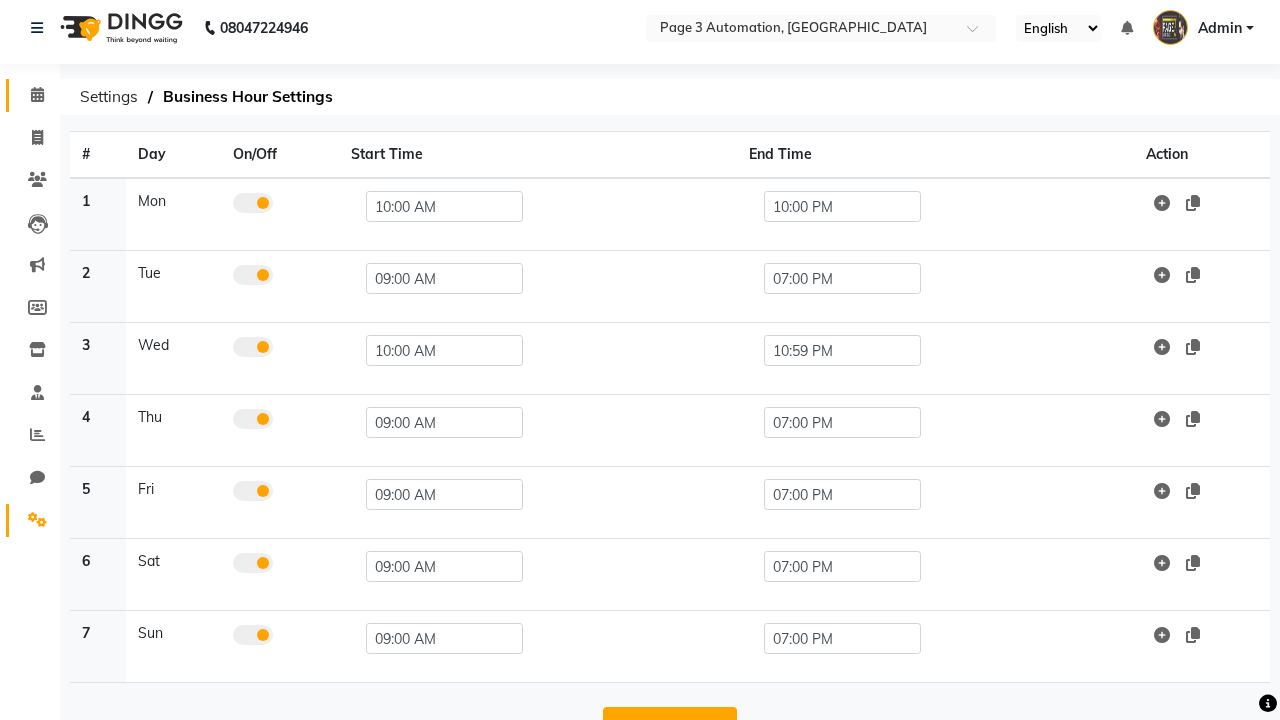 click 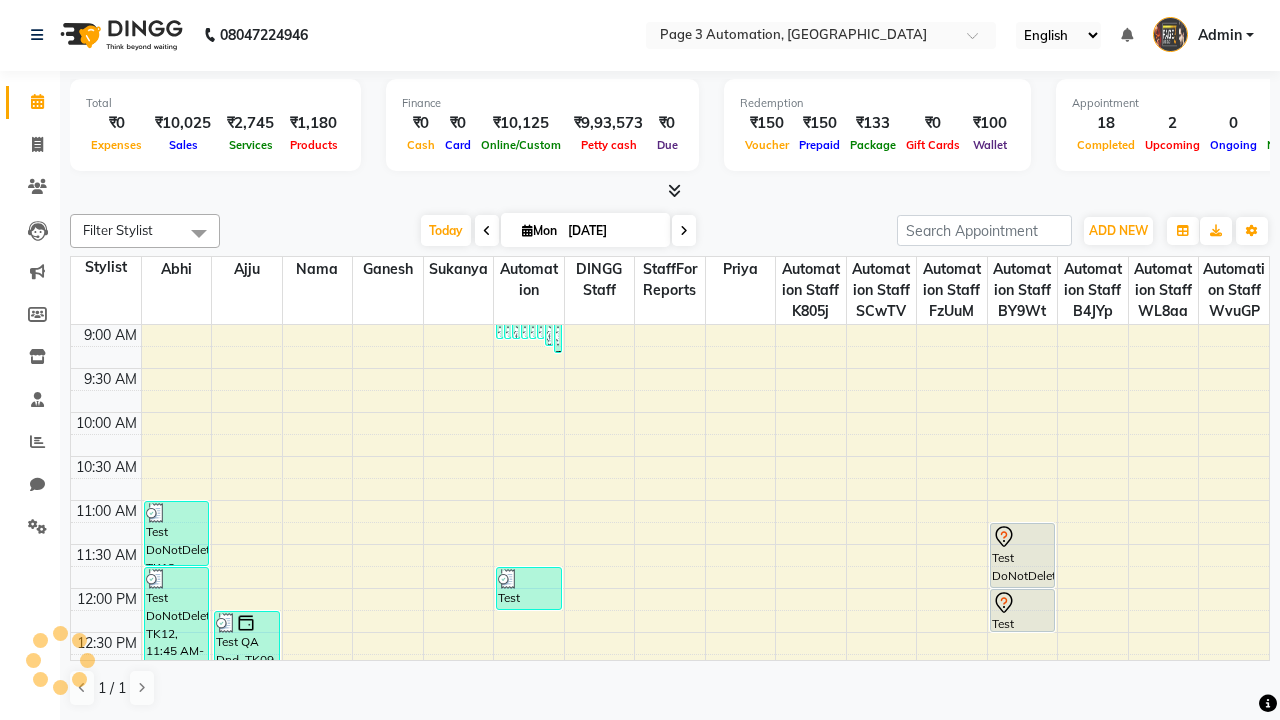 scroll, scrollTop: 0, scrollLeft: 0, axis: both 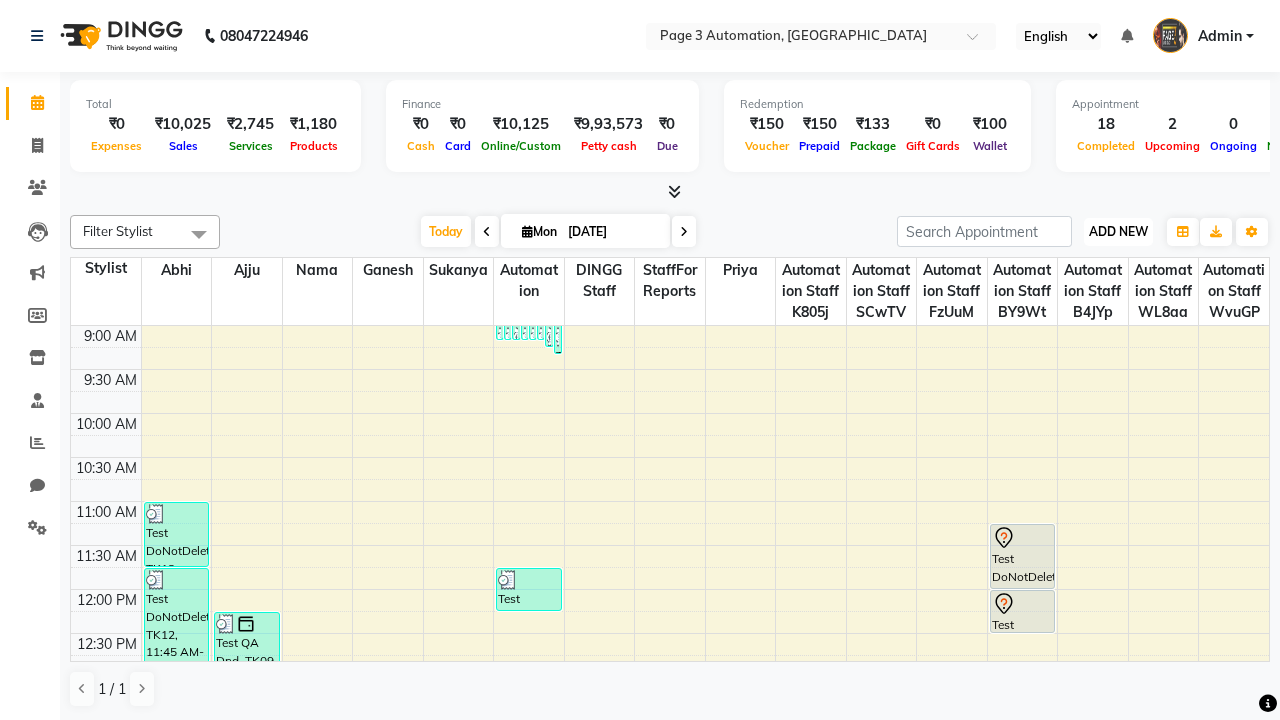 click on "ADD NEW" at bounding box center (1118, 231) 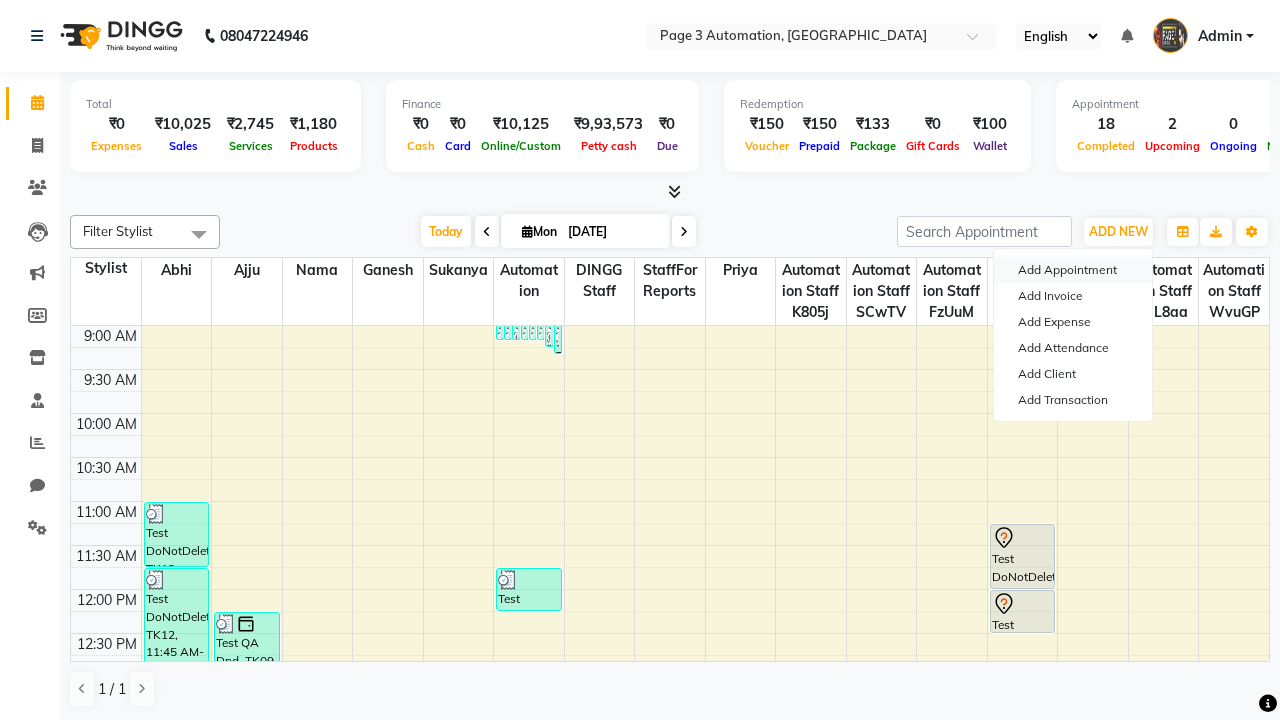 click on "Add Appointment" at bounding box center [1073, 270] 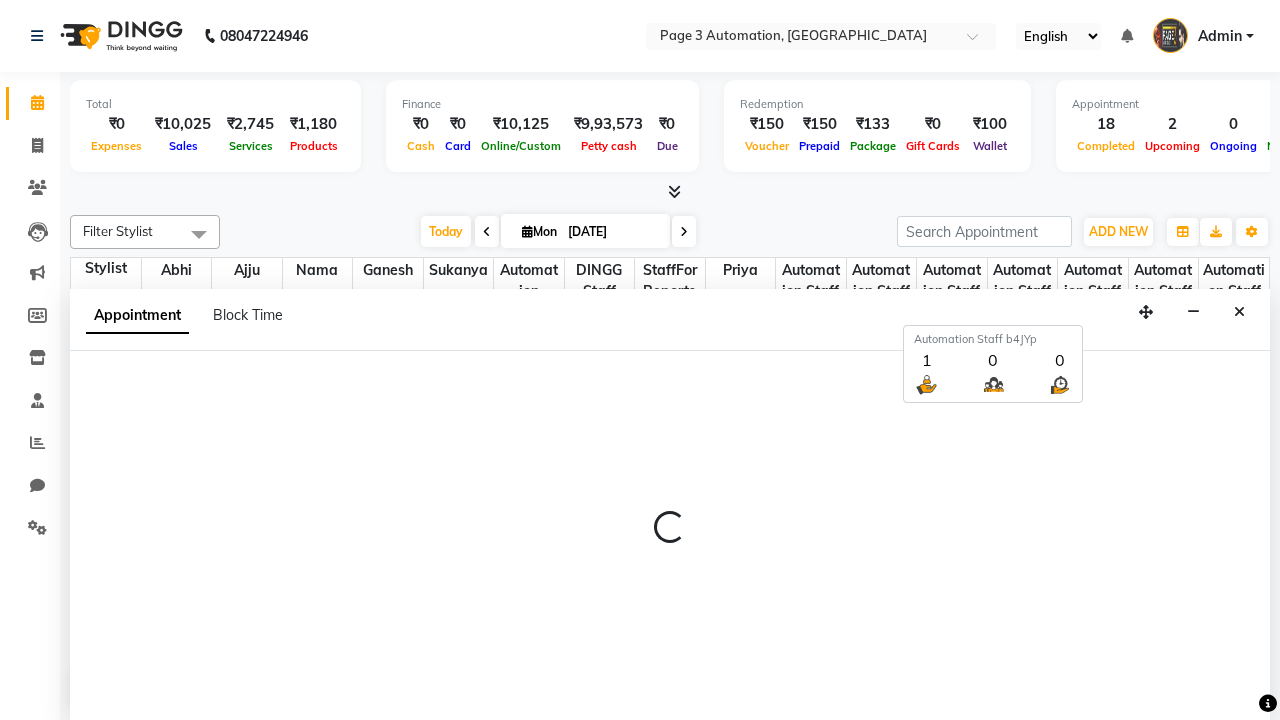 scroll, scrollTop: 1, scrollLeft: 0, axis: vertical 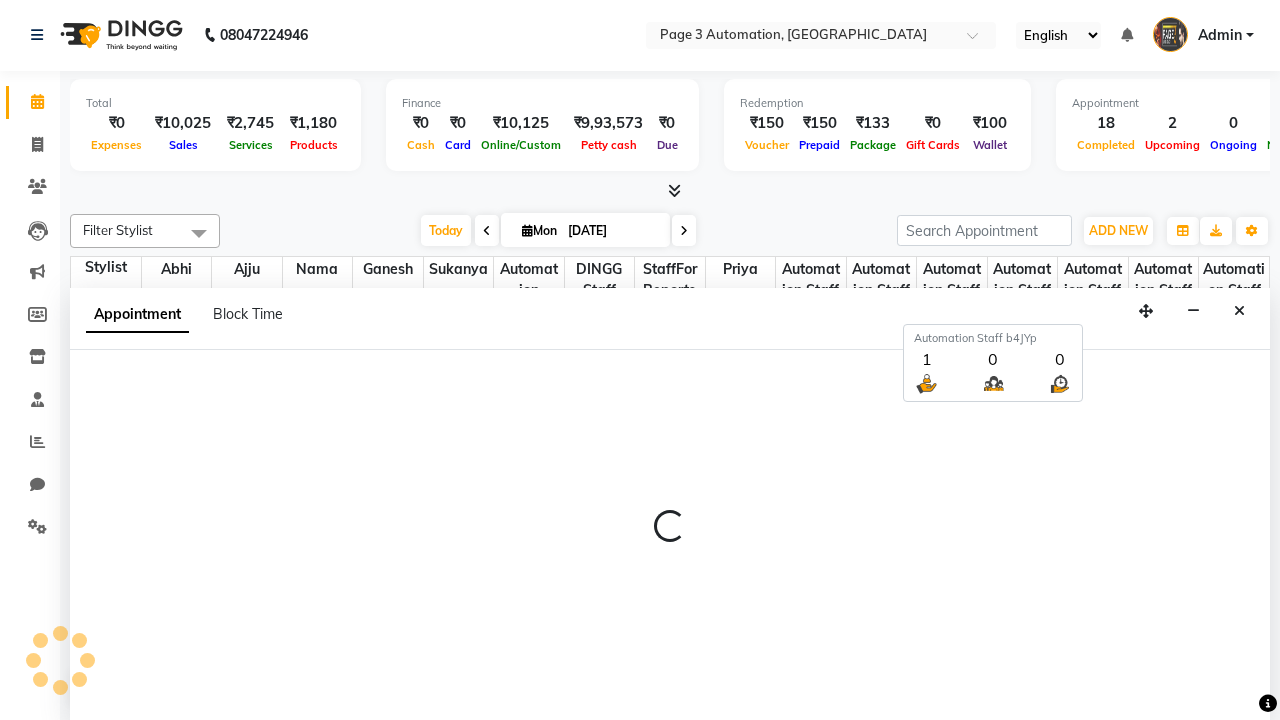 select on "tentative" 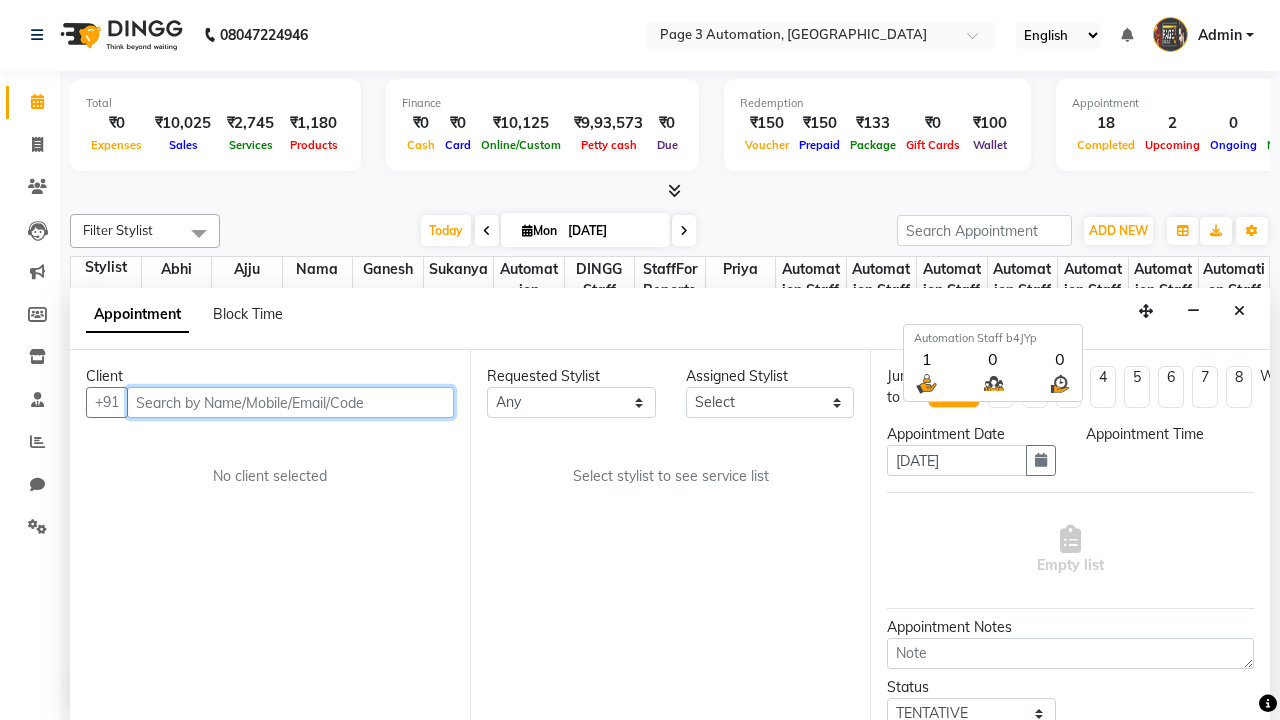 select on "600" 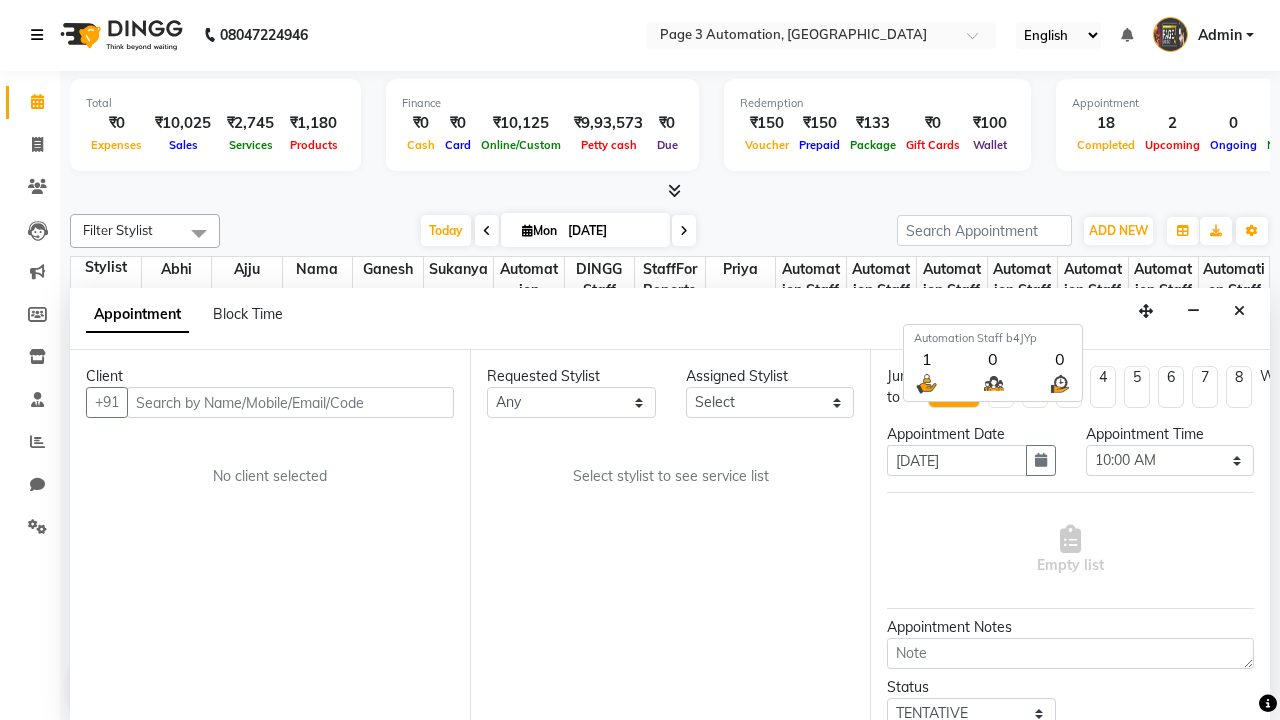 click at bounding box center (37, 35) 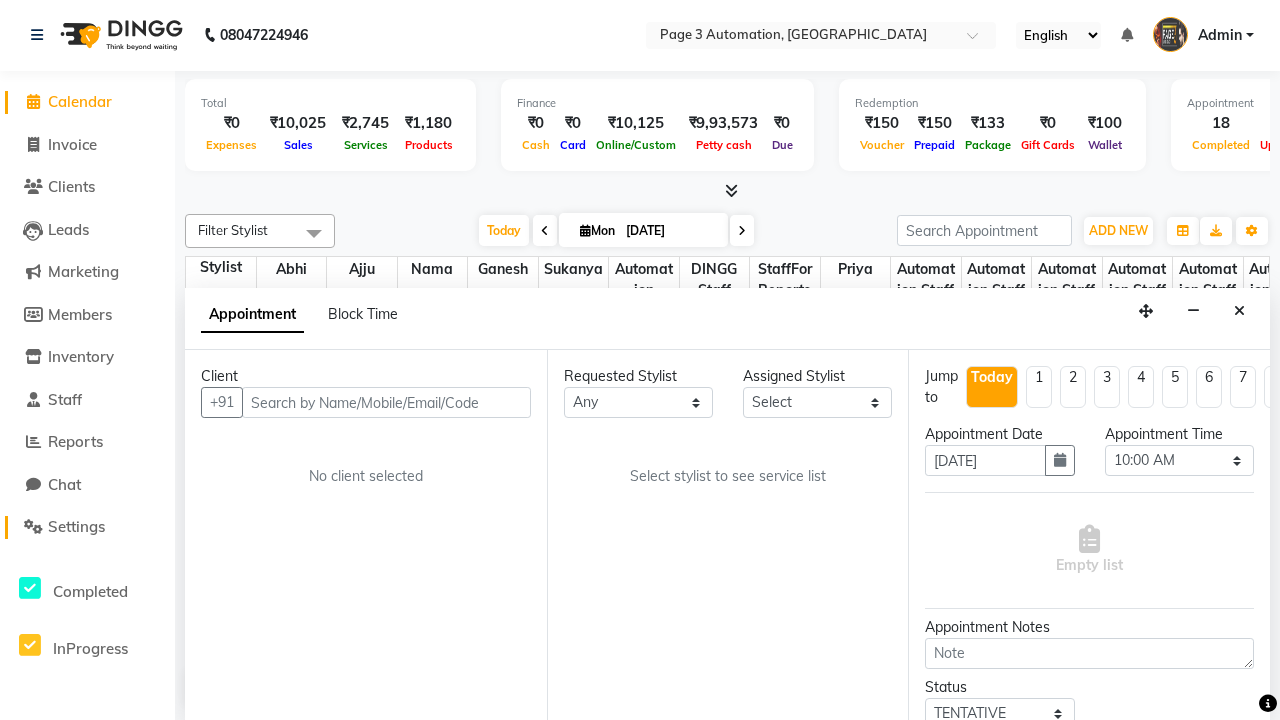 click on "Settings" 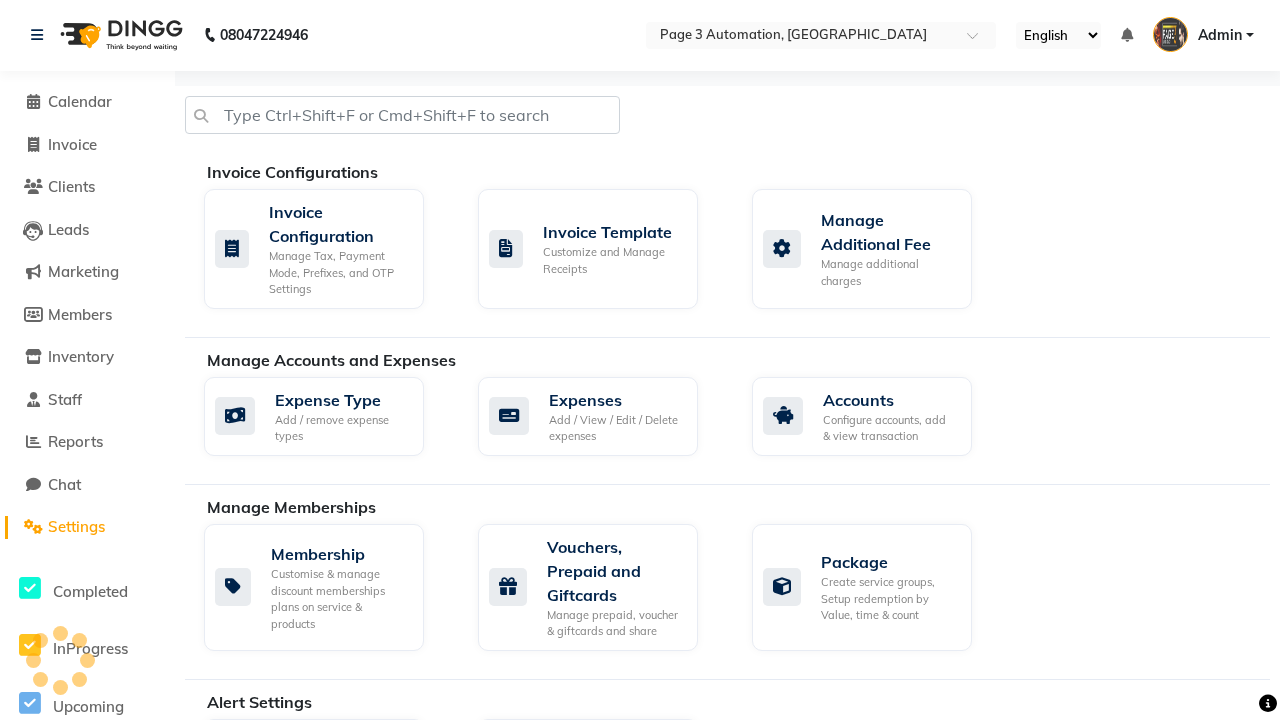 scroll, scrollTop: 0, scrollLeft: 0, axis: both 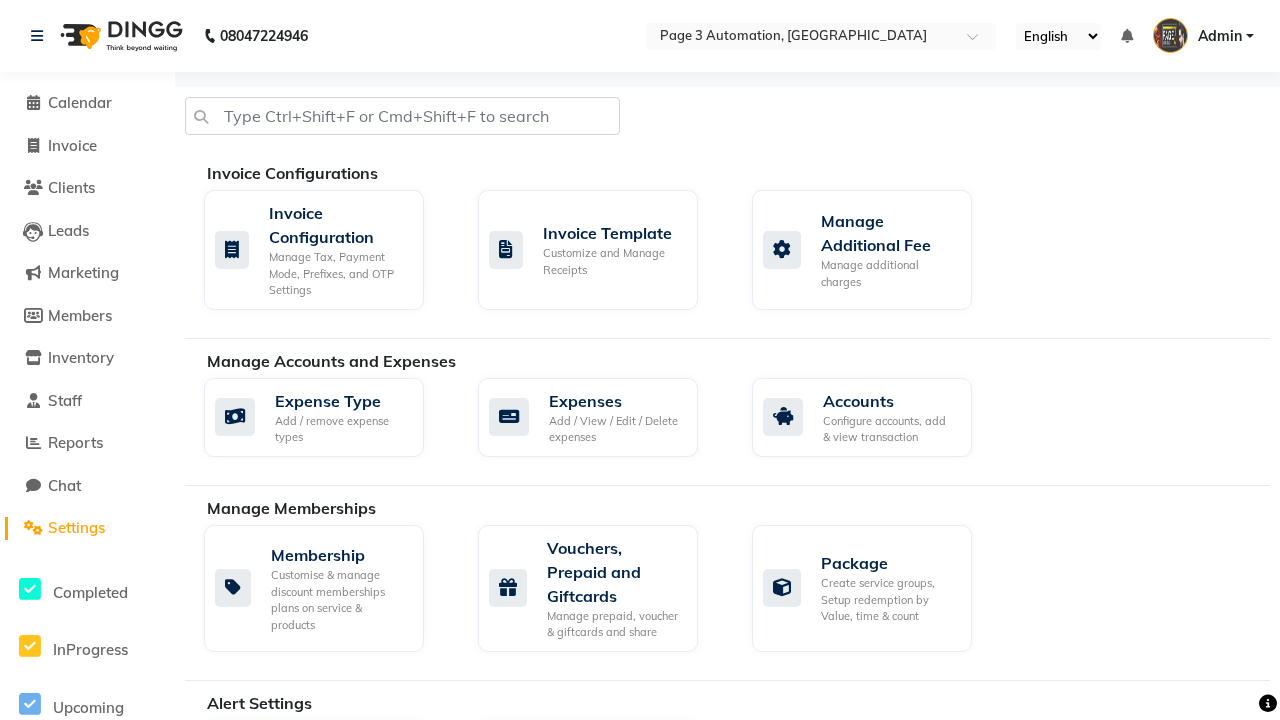 click on "Business Hours" 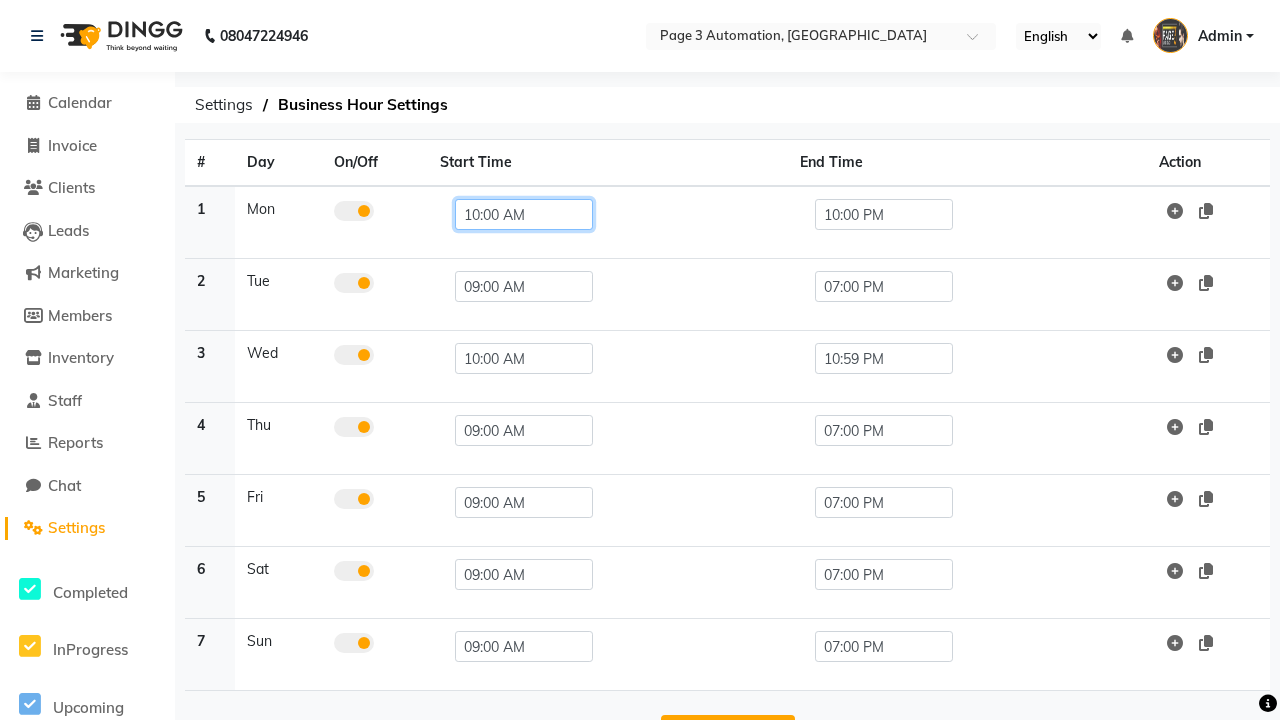 click on "10:00 AM" 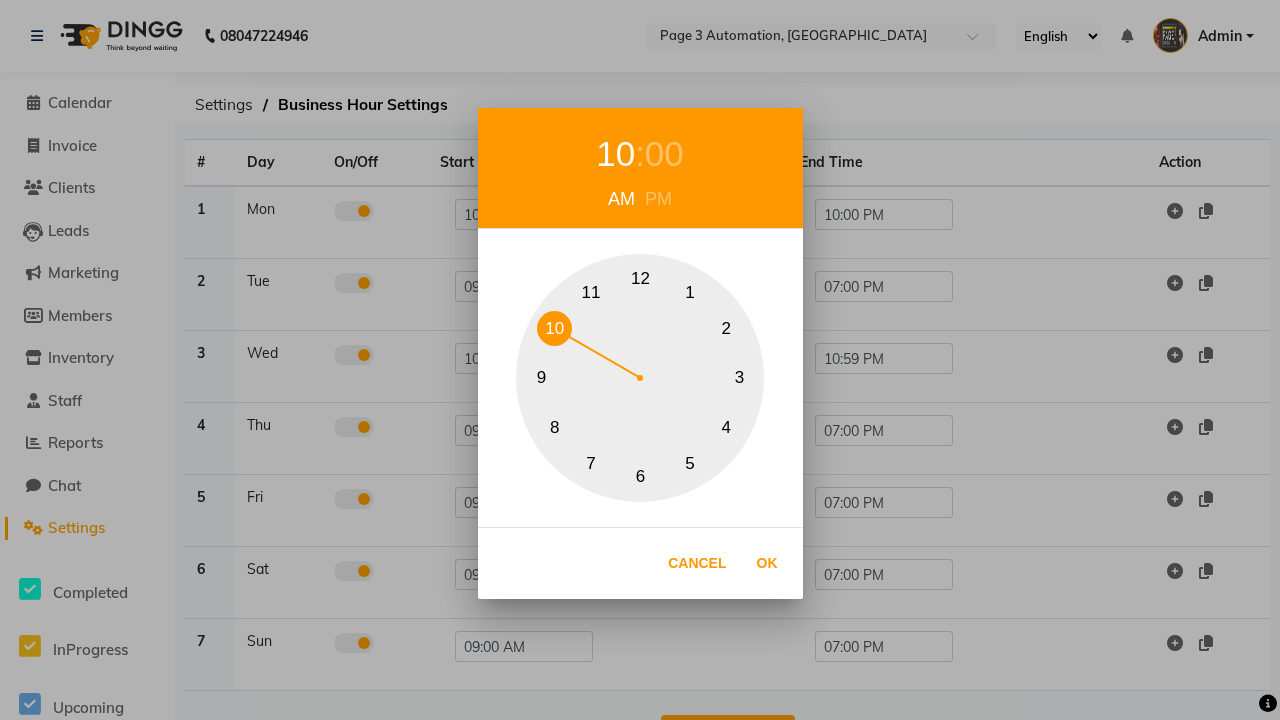 click on "9" at bounding box center (541, 378) 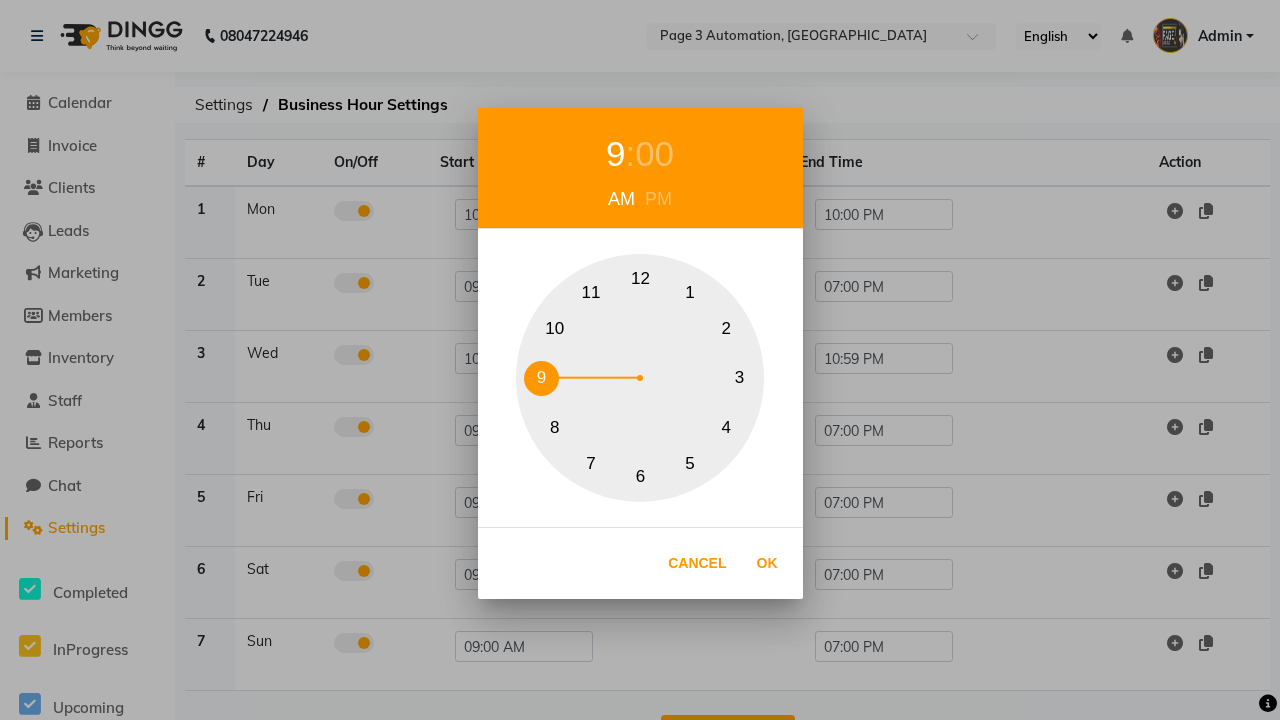 click on "00" at bounding box center (654, 154) 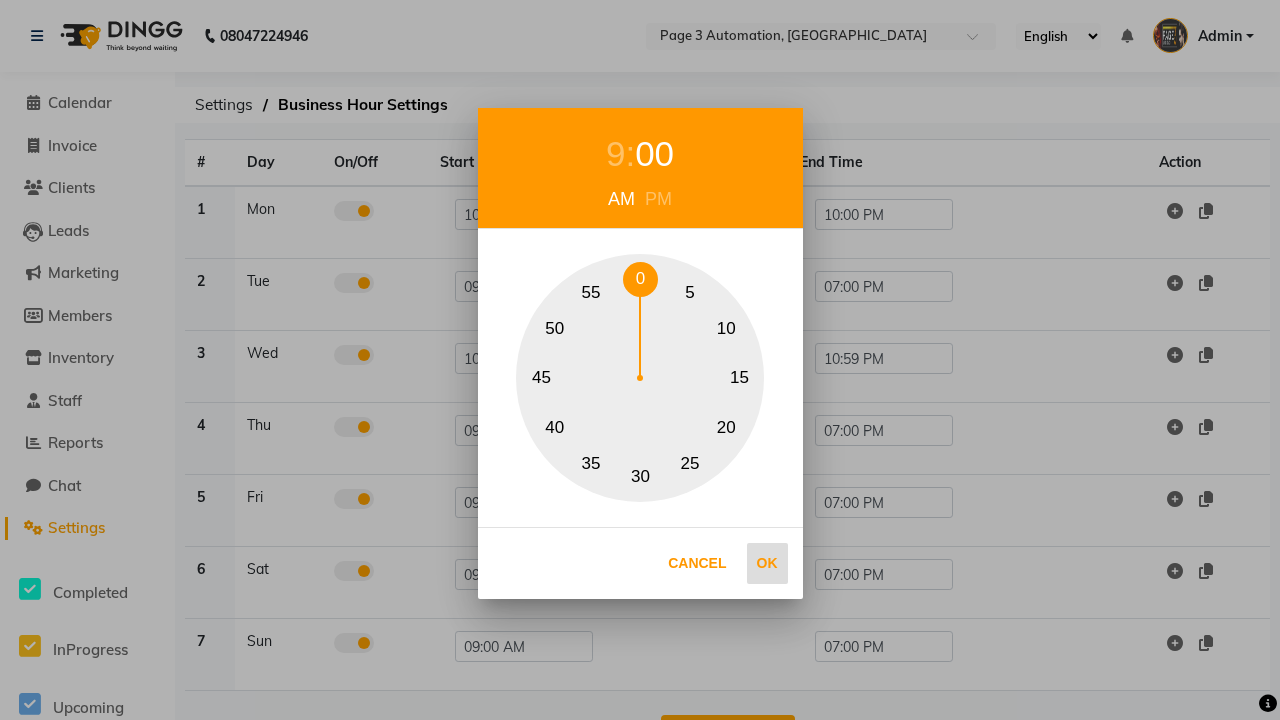 click on "0" at bounding box center (640, 279) 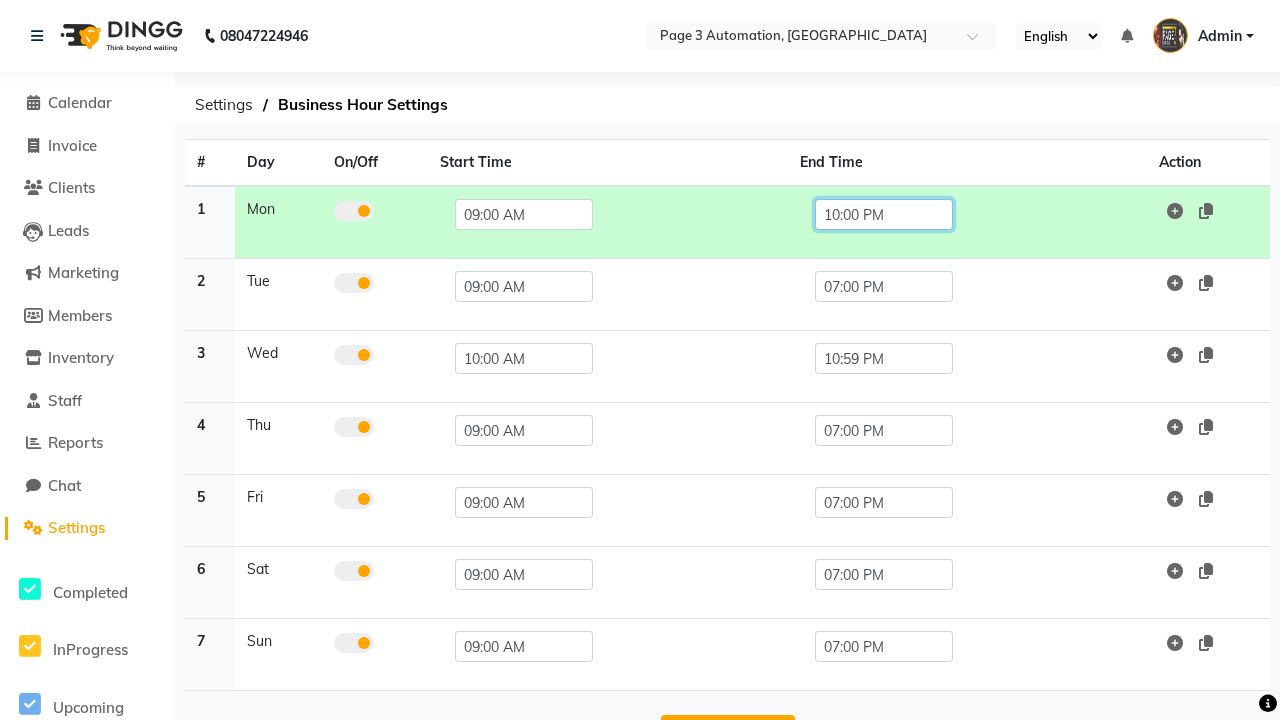 click on "10:00 PM" 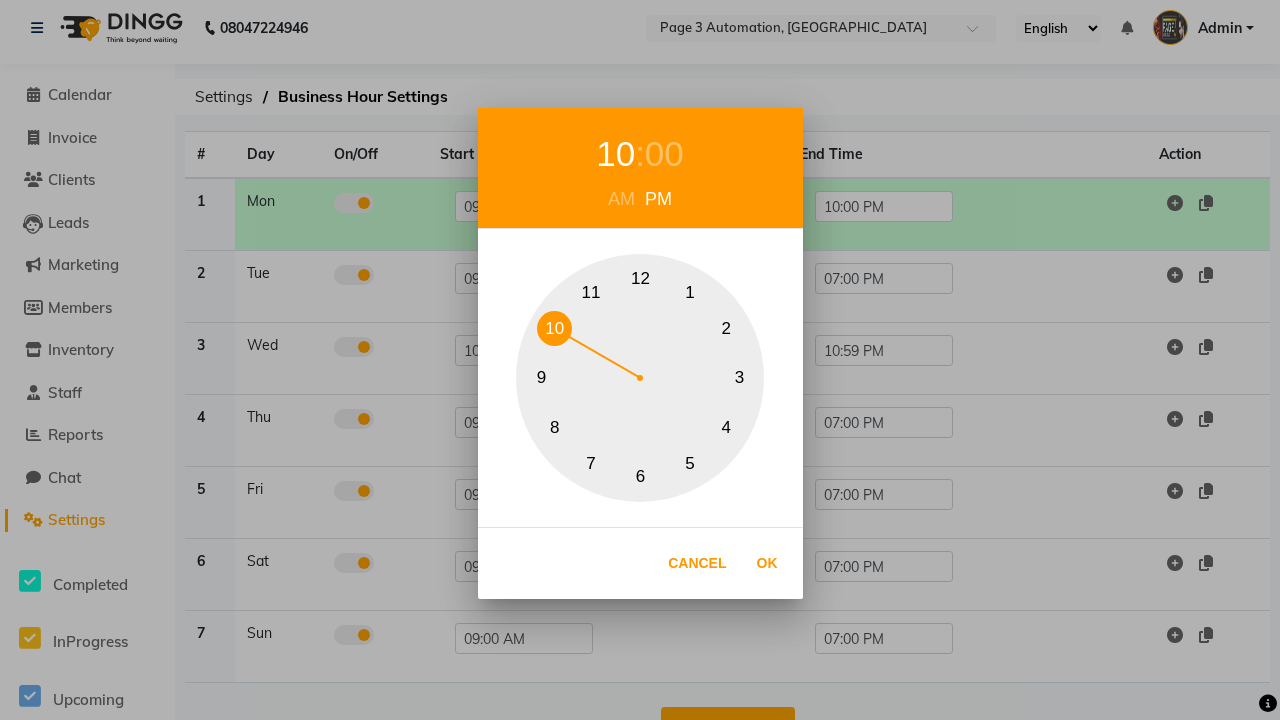 click on "7" at bounding box center (591, 463) 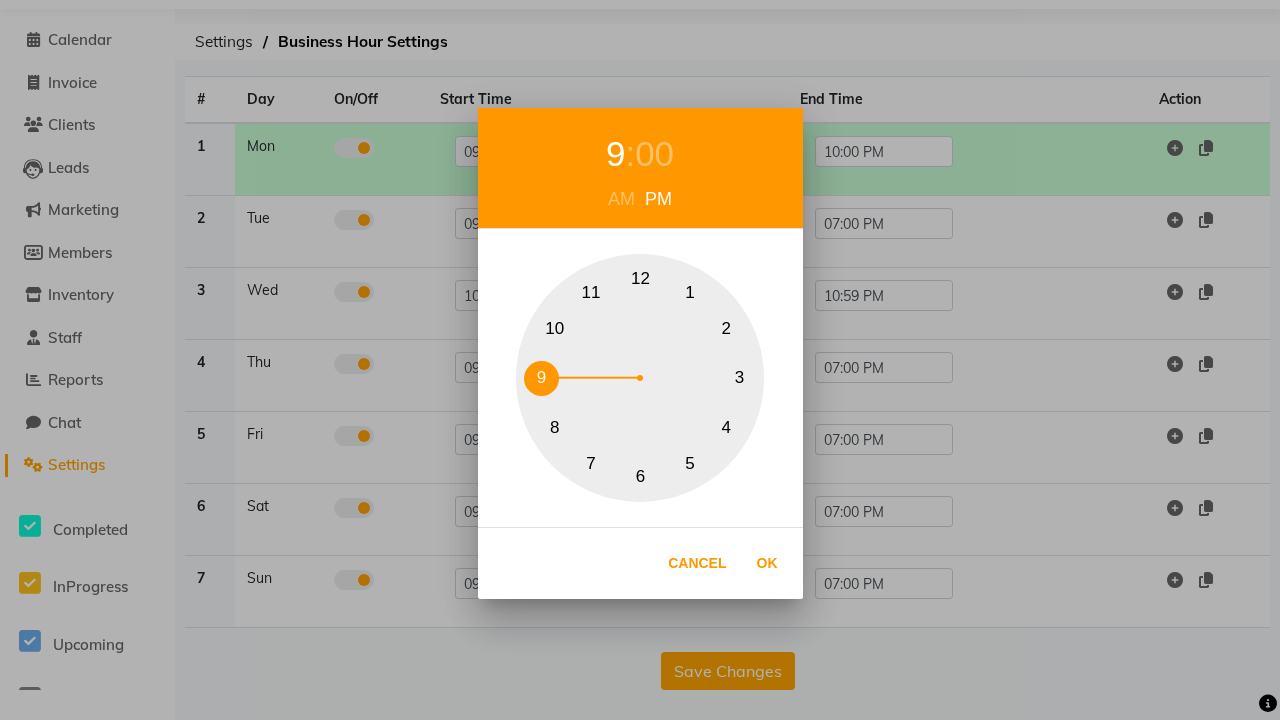 click on "00" at bounding box center [654, 154] 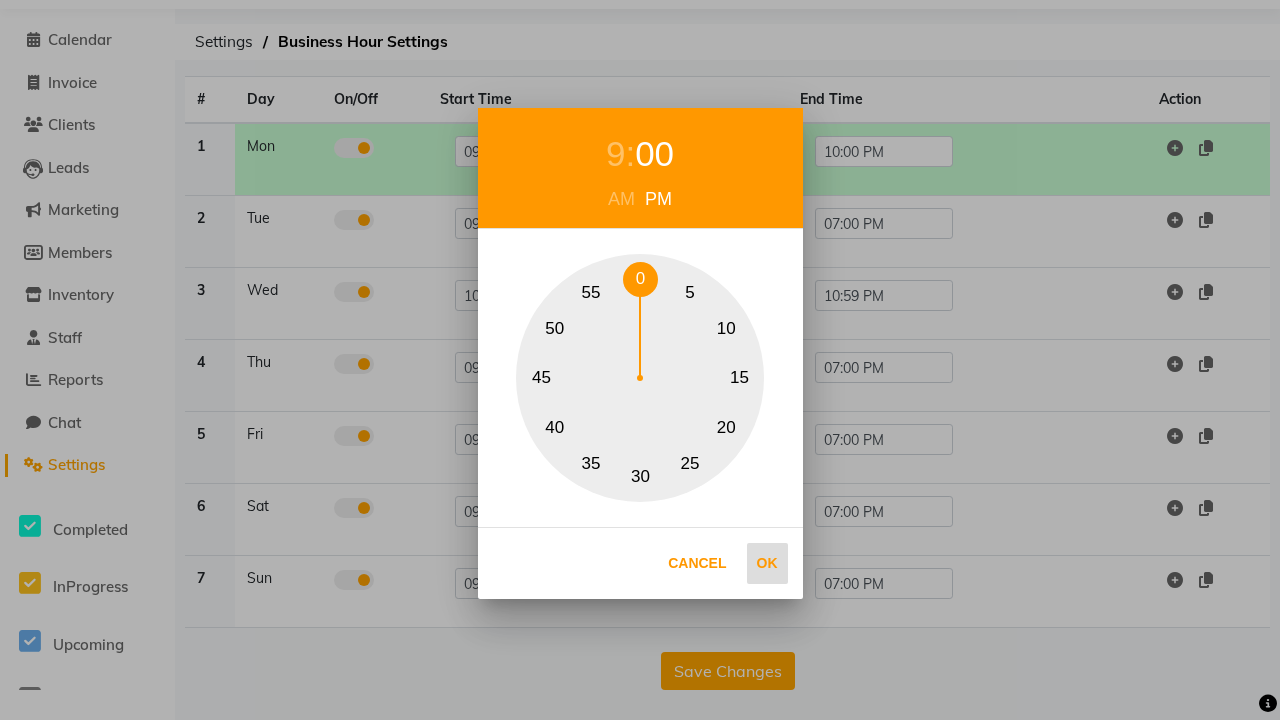 click on "0" at bounding box center (640, 279) 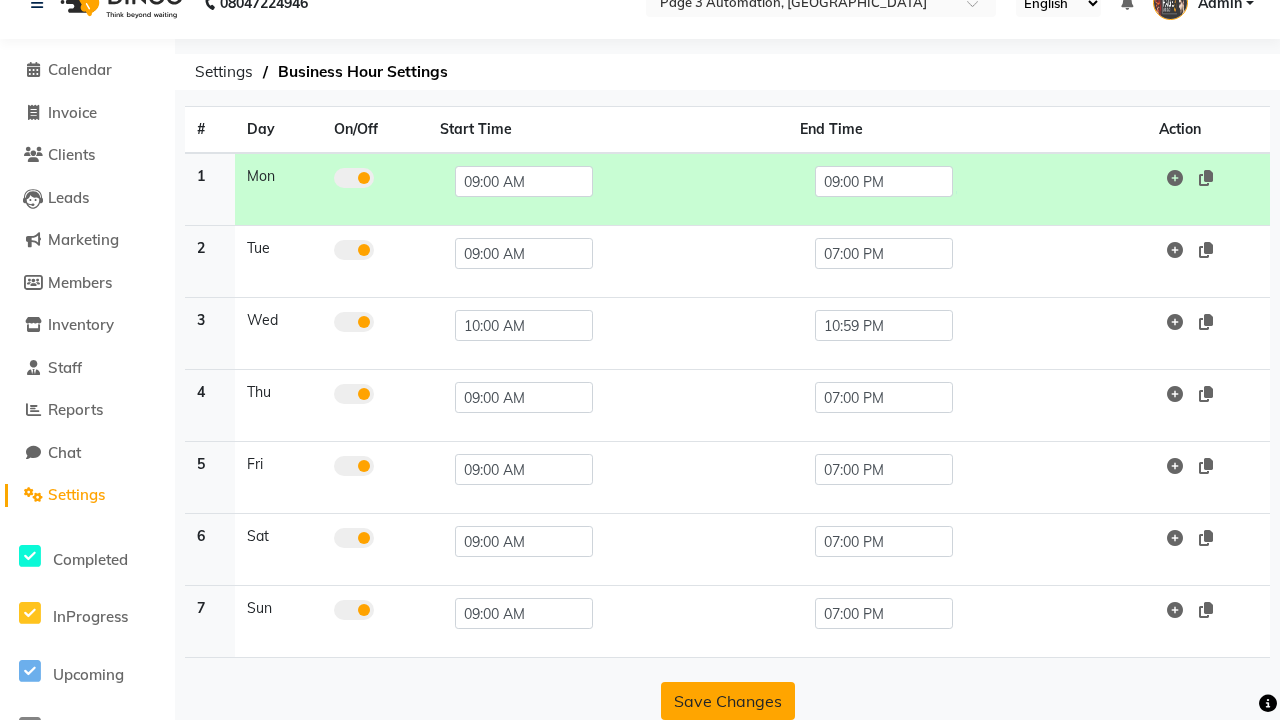 click on "Save Changes" 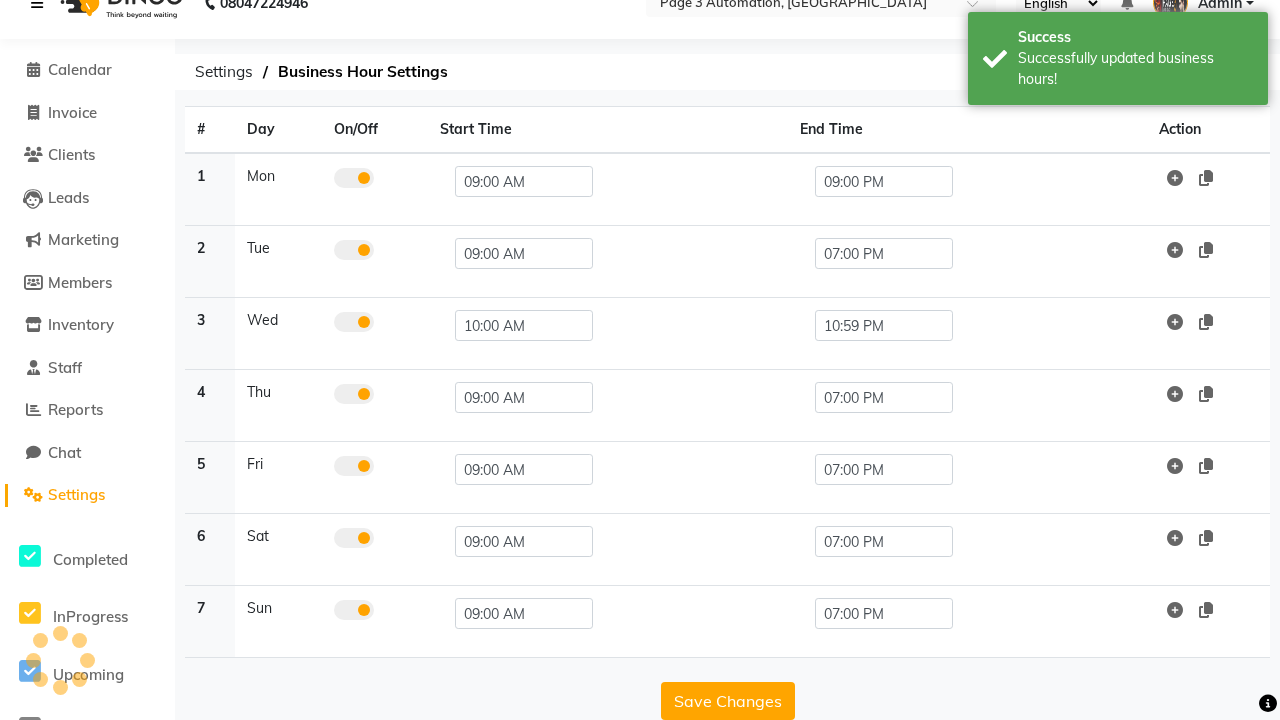 click at bounding box center [37, 3] 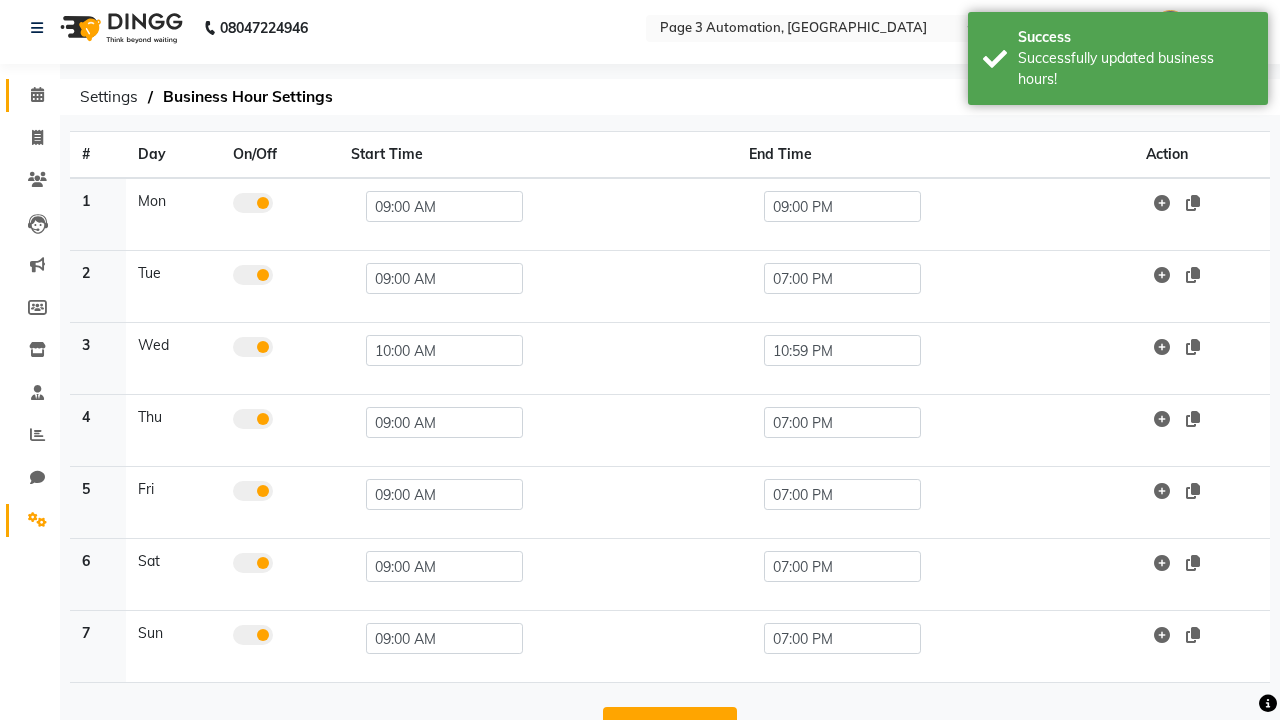 click 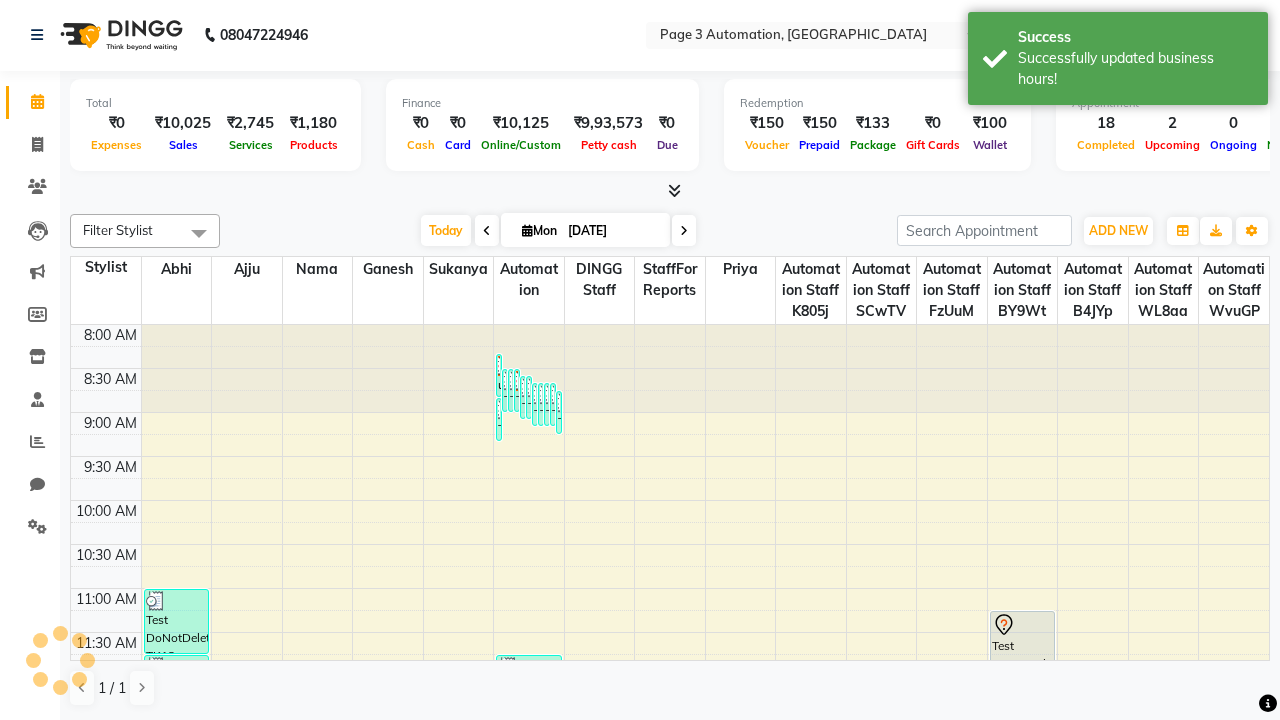 scroll, scrollTop: 0, scrollLeft: 0, axis: both 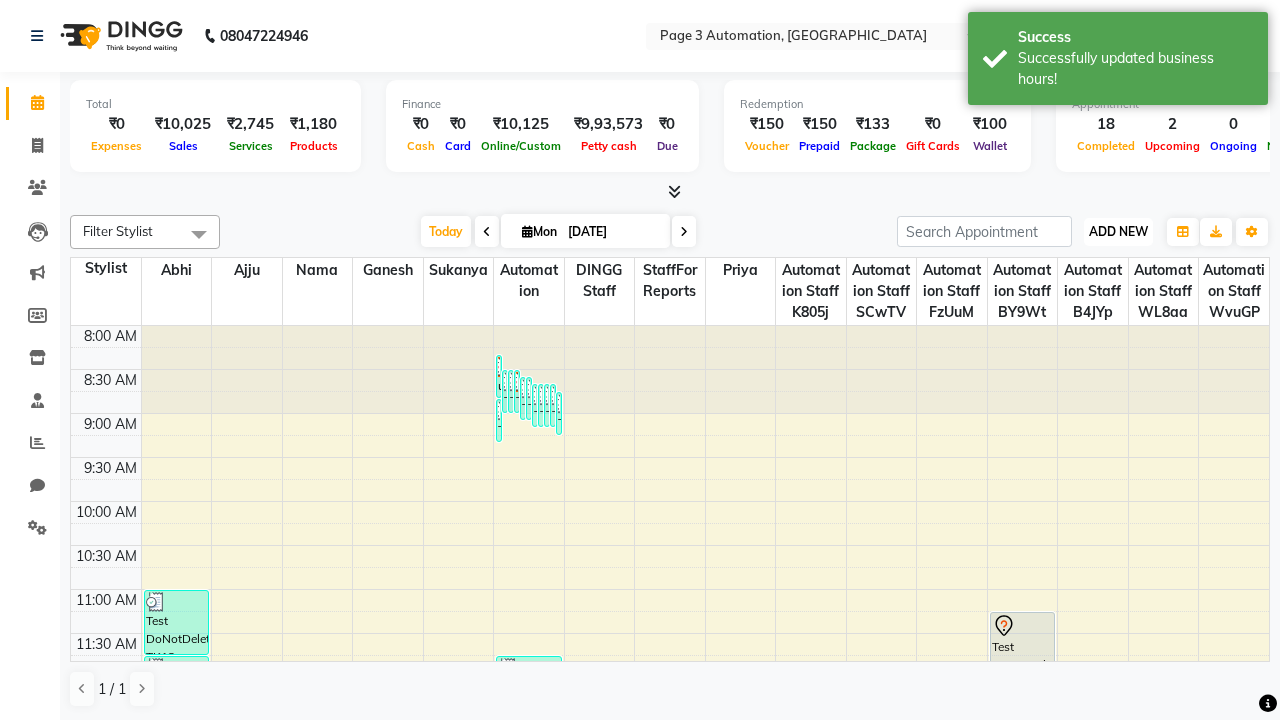 click on "ADD NEW" at bounding box center (1118, 231) 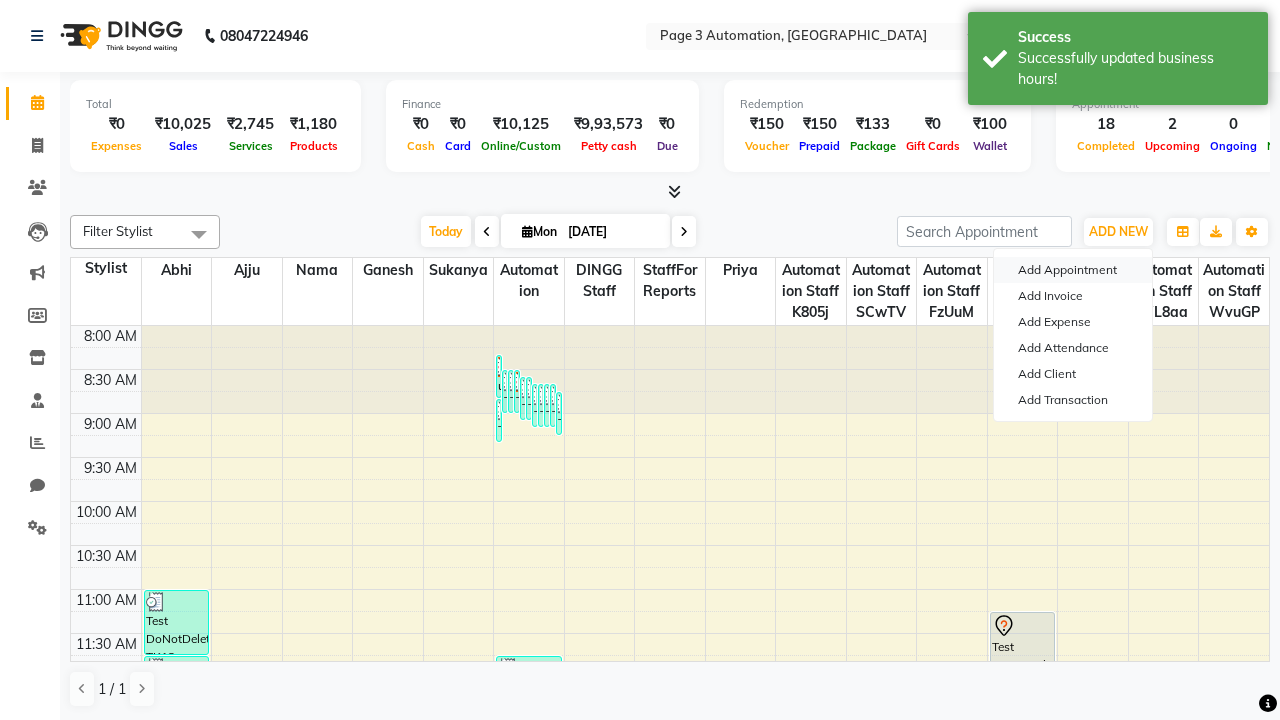click on "Add Appointment" at bounding box center [1073, 270] 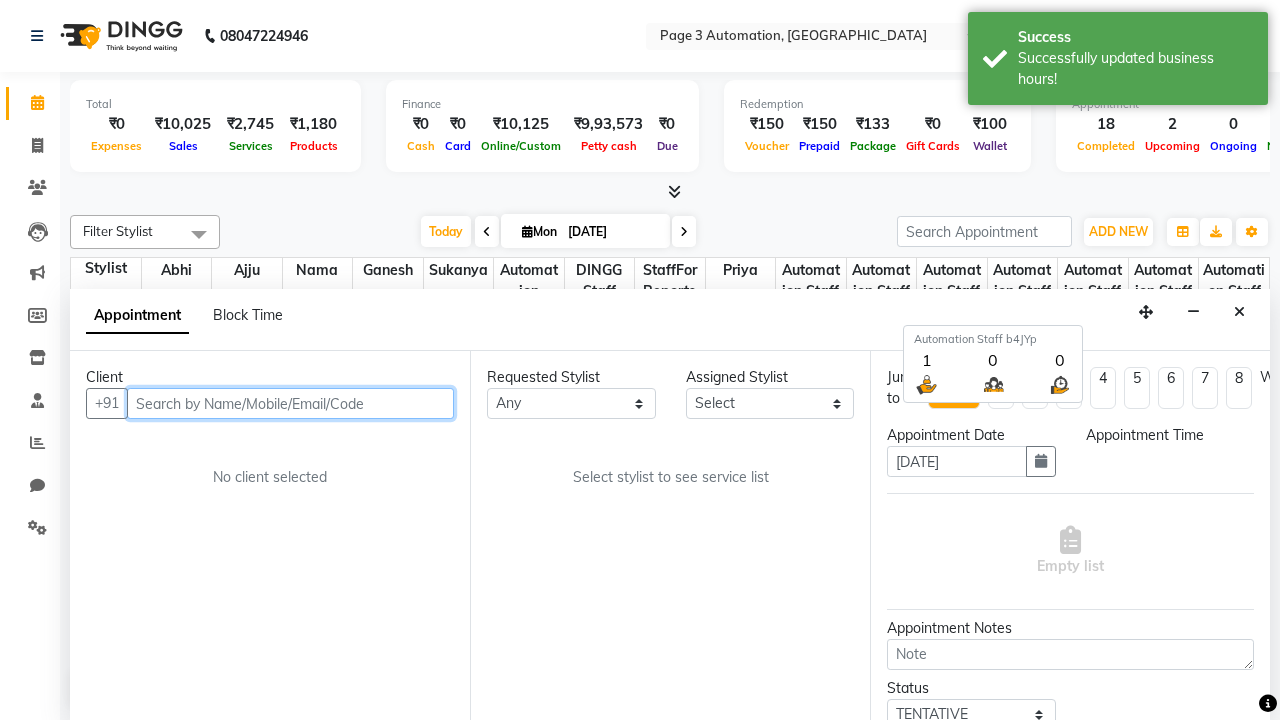 select on "540" 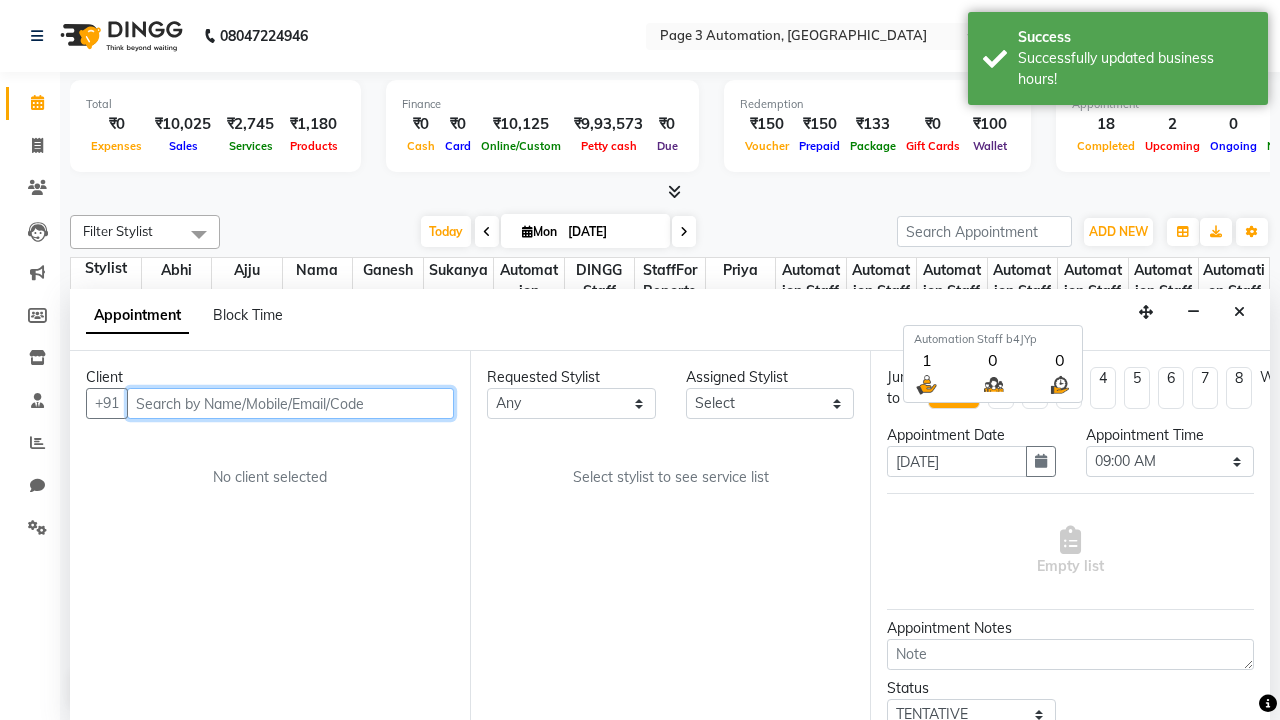 scroll, scrollTop: 1, scrollLeft: 0, axis: vertical 